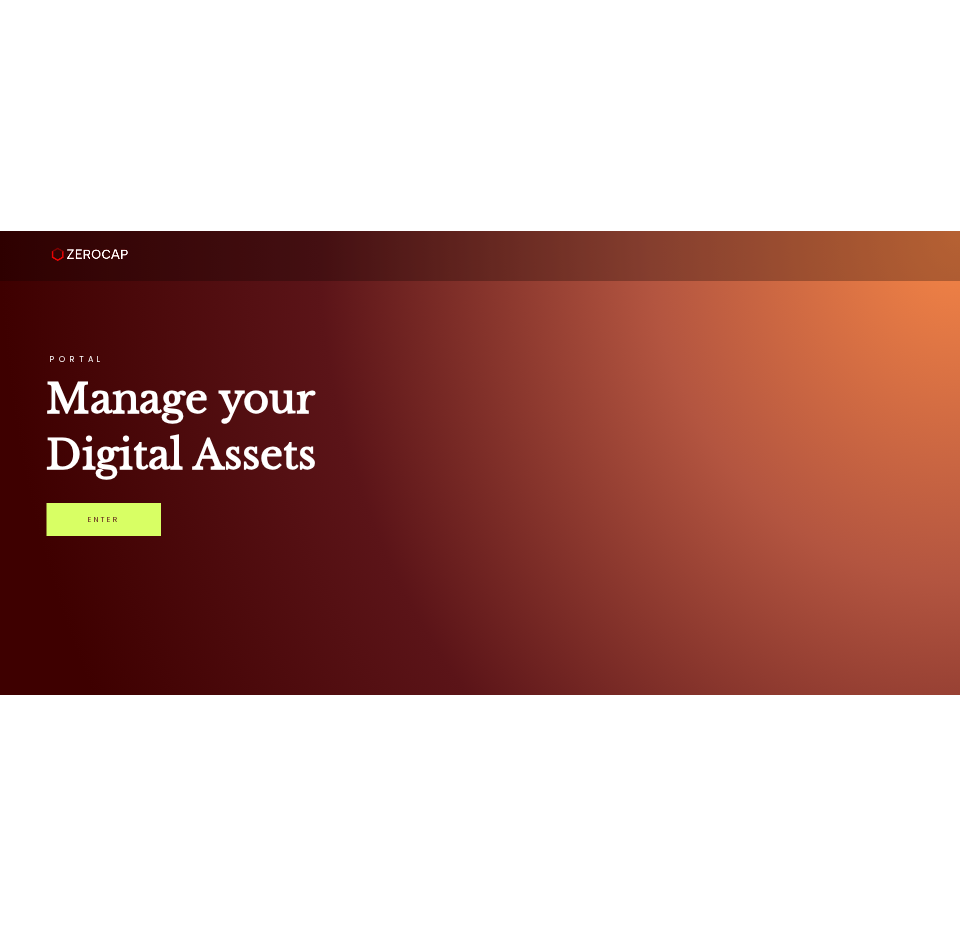 scroll, scrollTop: 0, scrollLeft: 0, axis: both 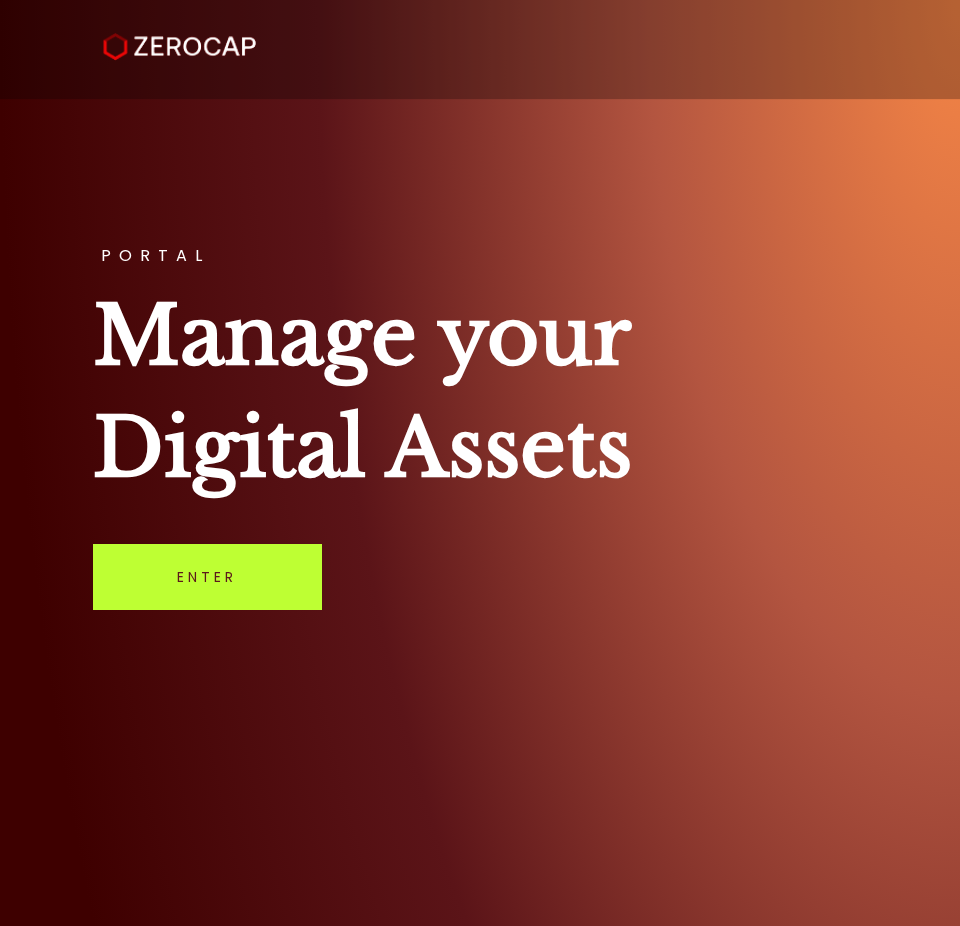 click on "Enter" at bounding box center [207, 577] 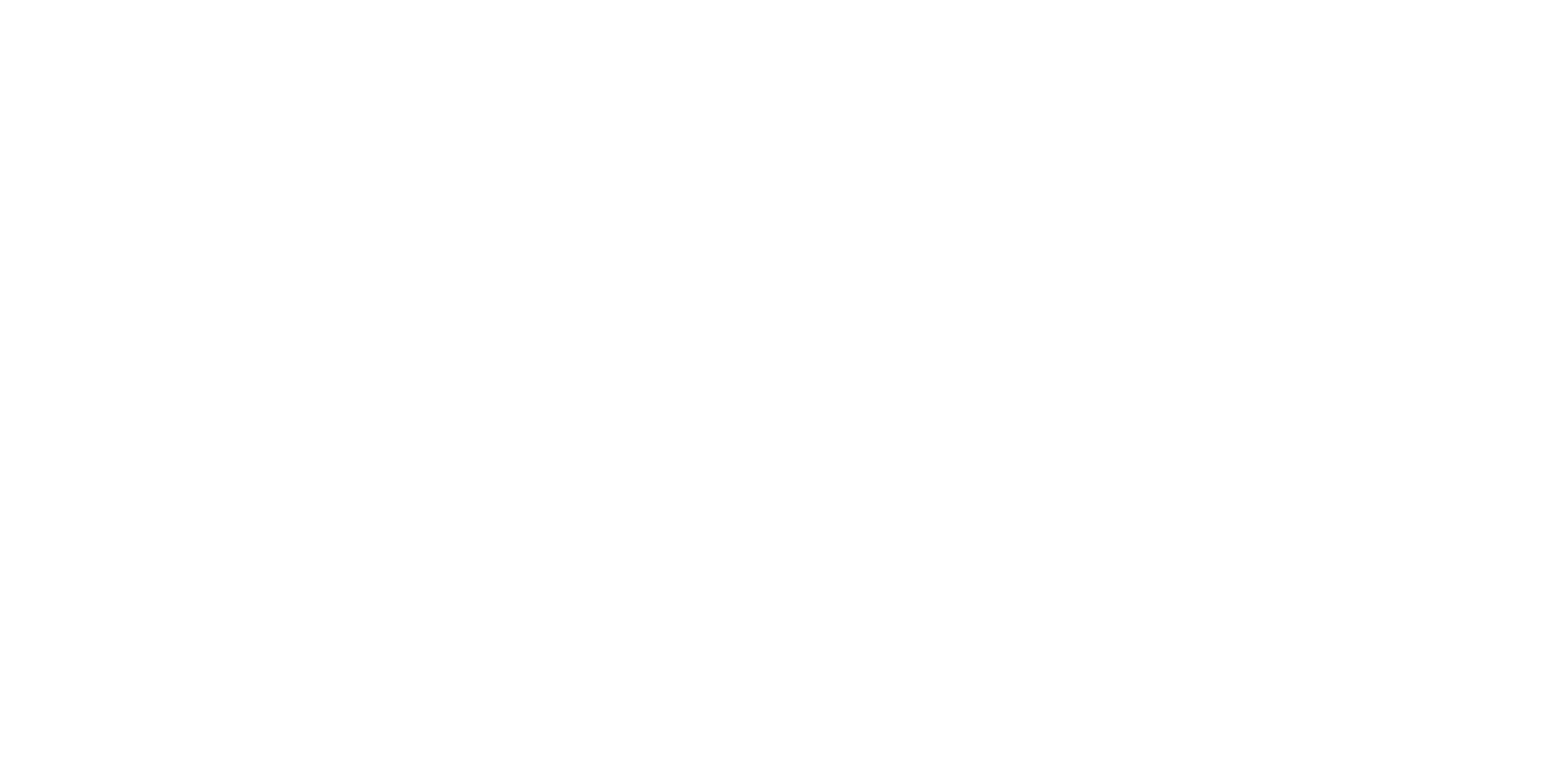 scroll, scrollTop: 0, scrollLeft: 0, axis: both 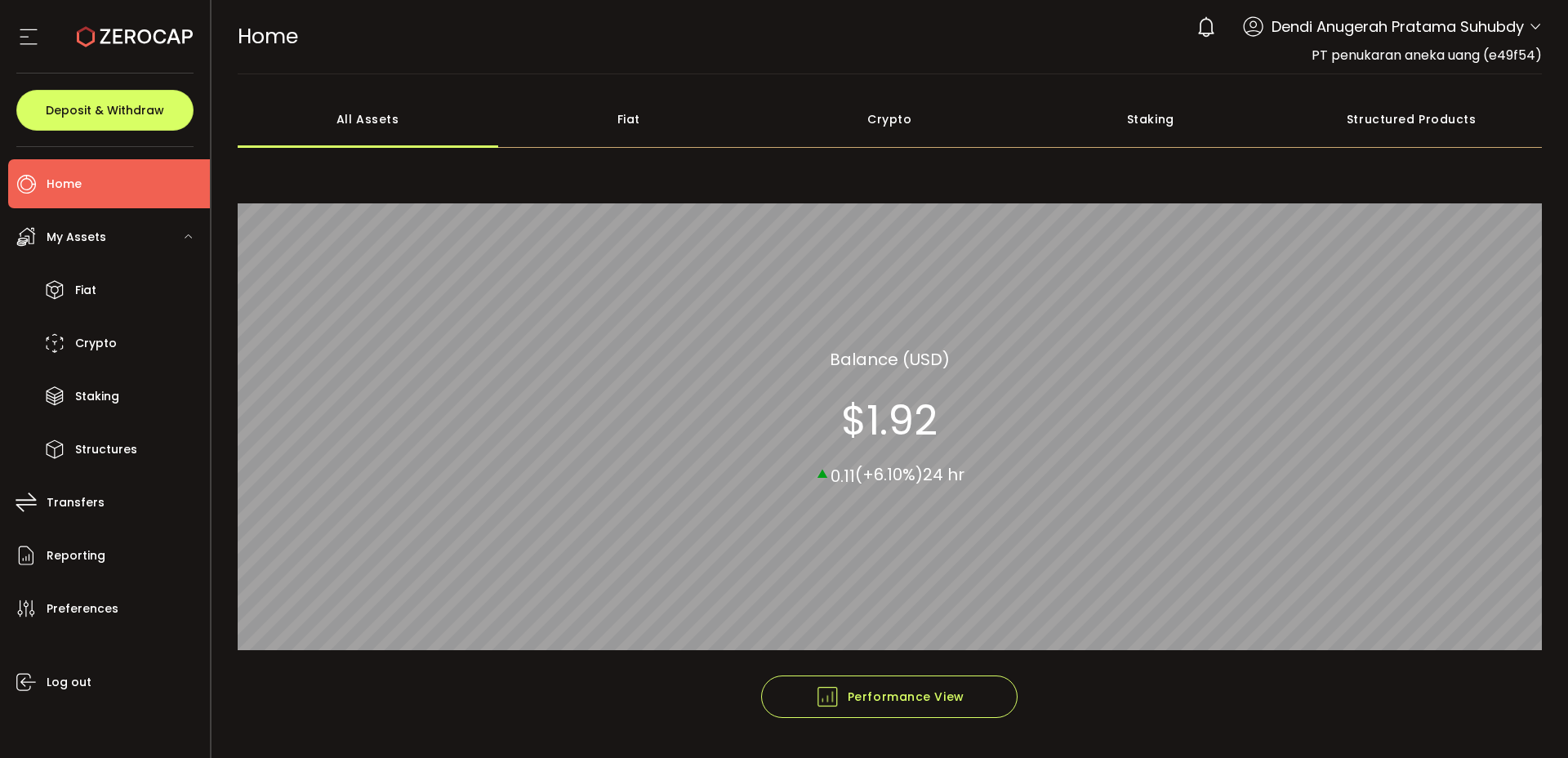 click at bounding box center [1535, 27] 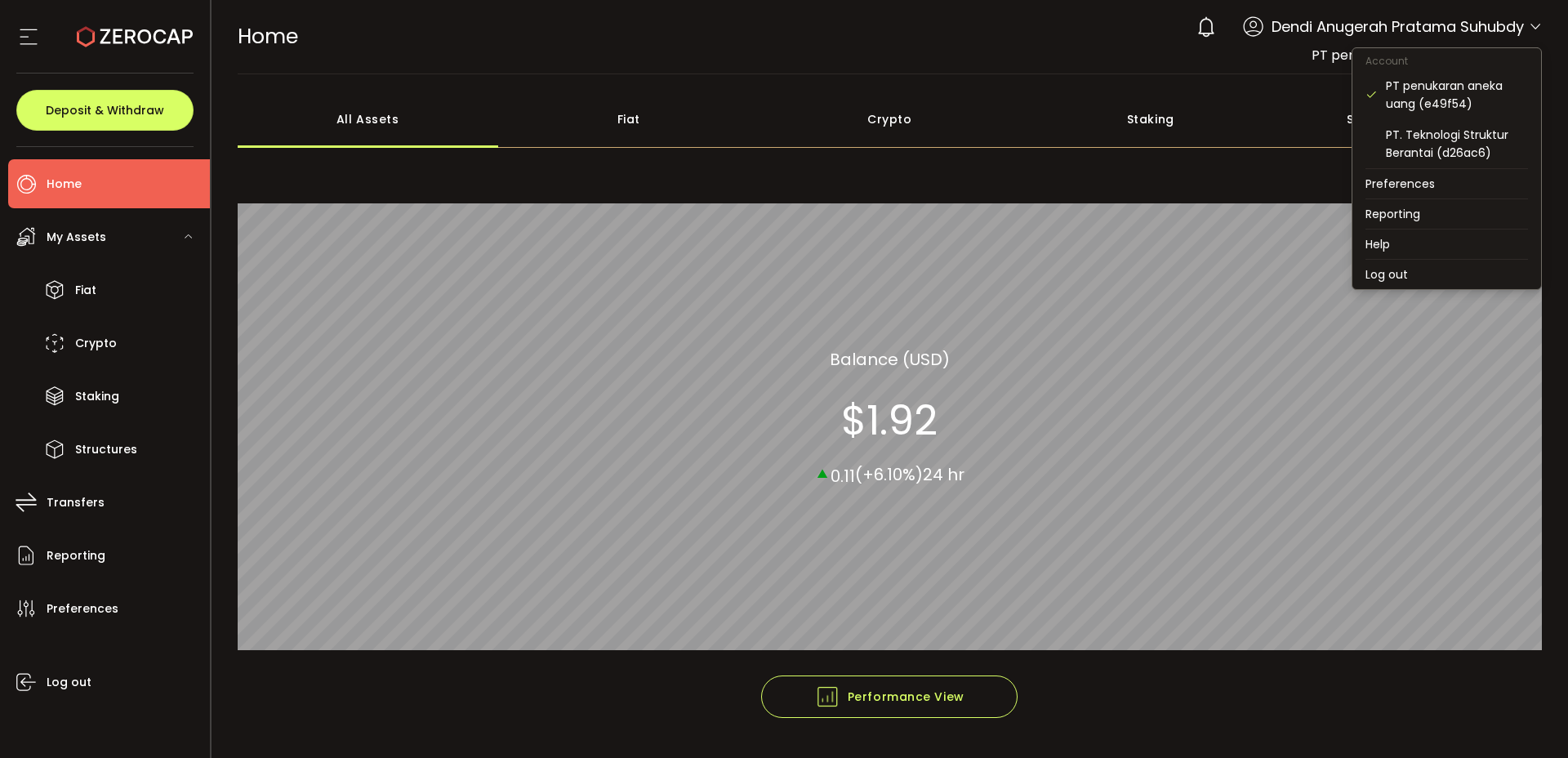 click on "0 Dendi Anugerah Pratama Suhubdy" at bounding box center (1365, 27) 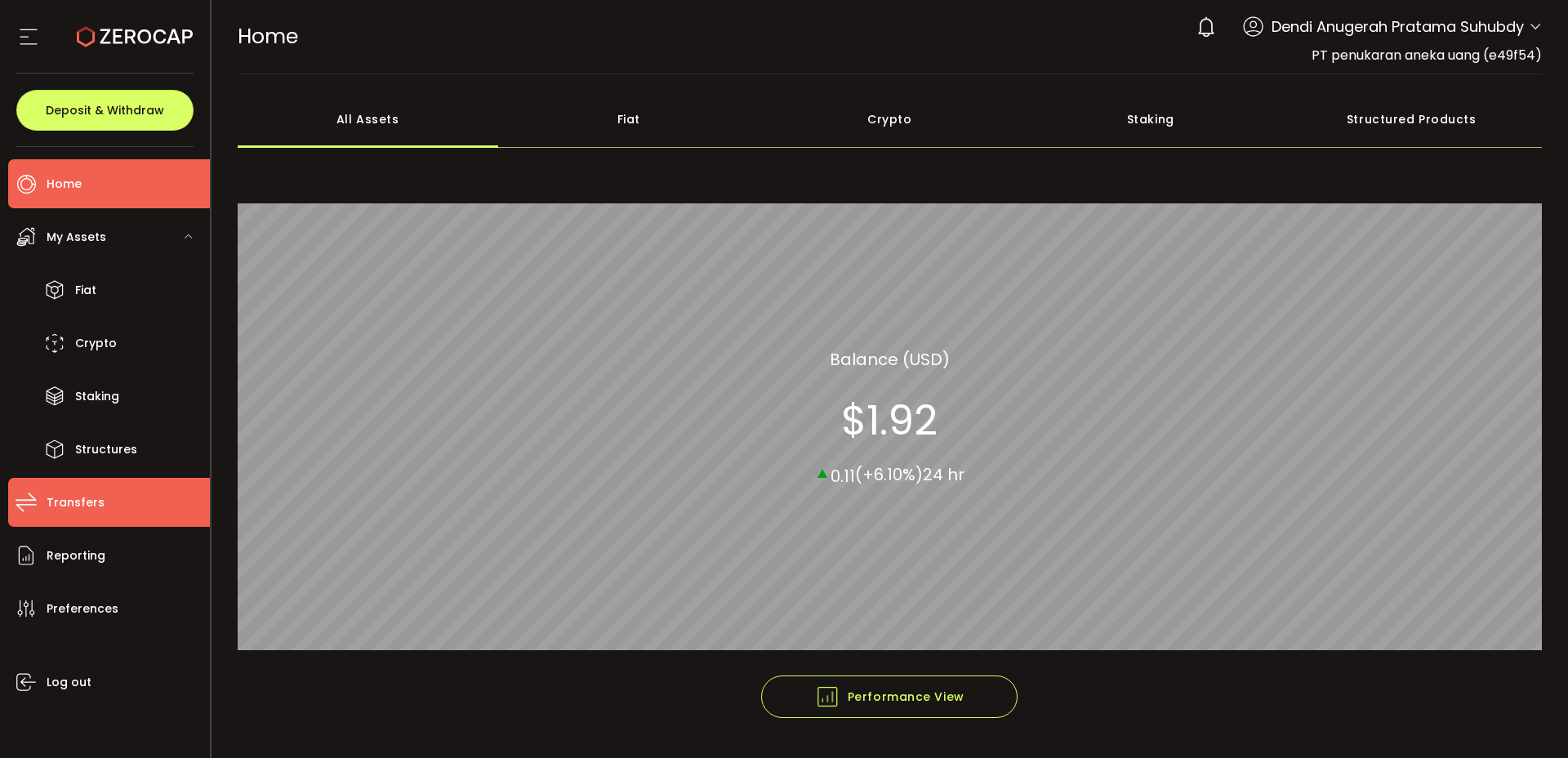 click on "Transfers" at bounding box center (75, 502) 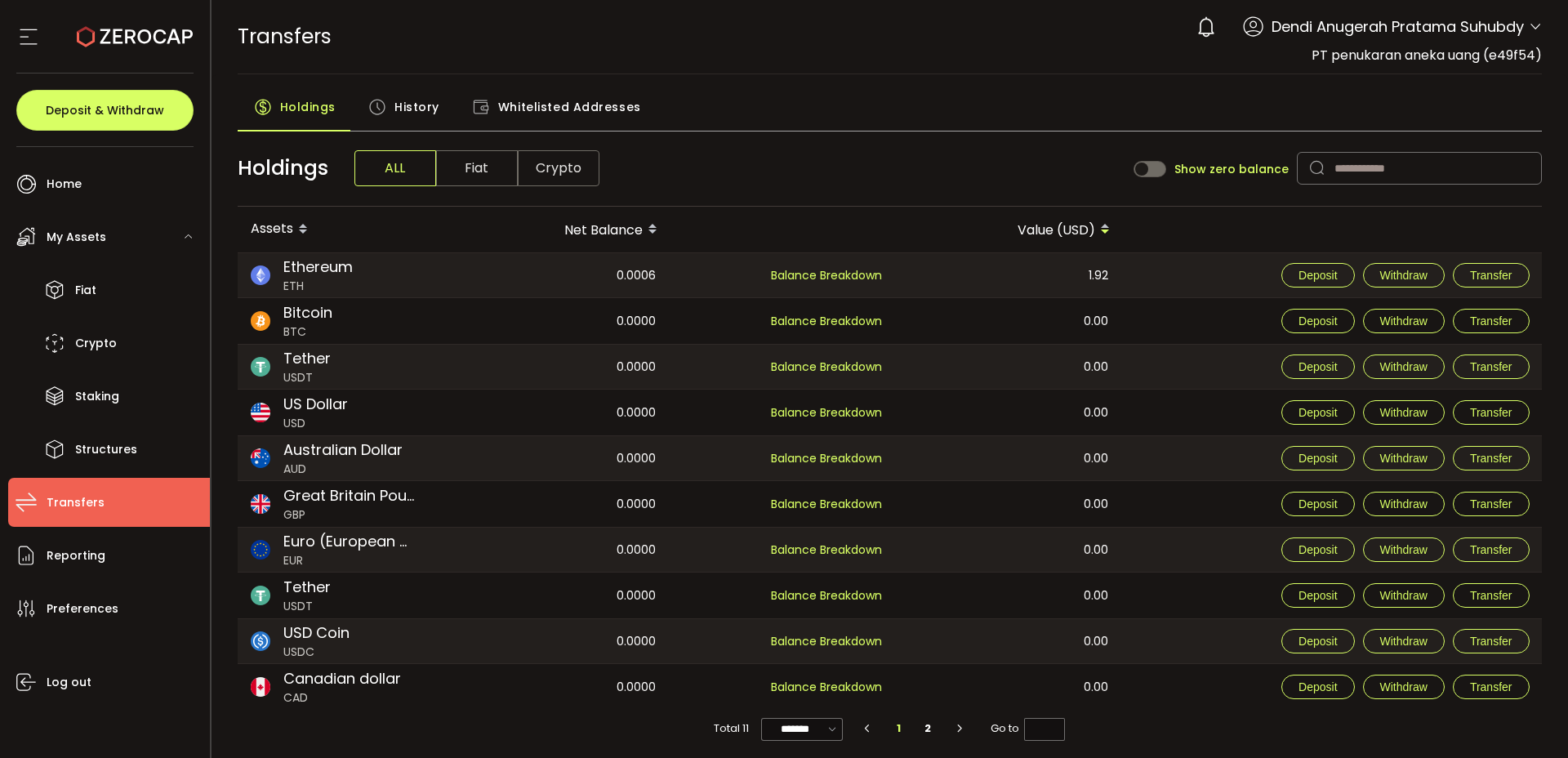 scroll, scrollTop: 7, scrollLeft: 0, axis: vertical 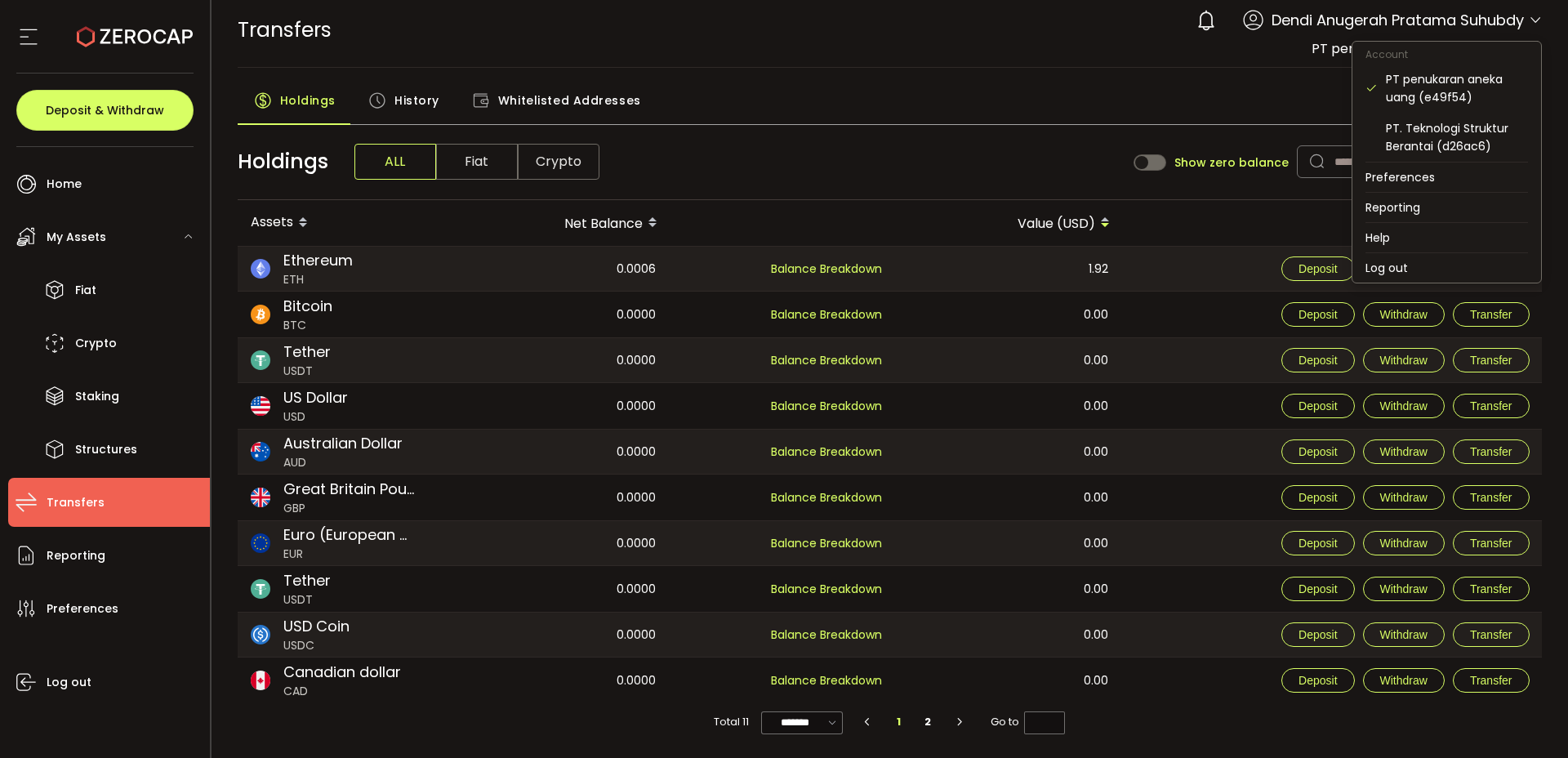 click at bounding box center (1535, 20) 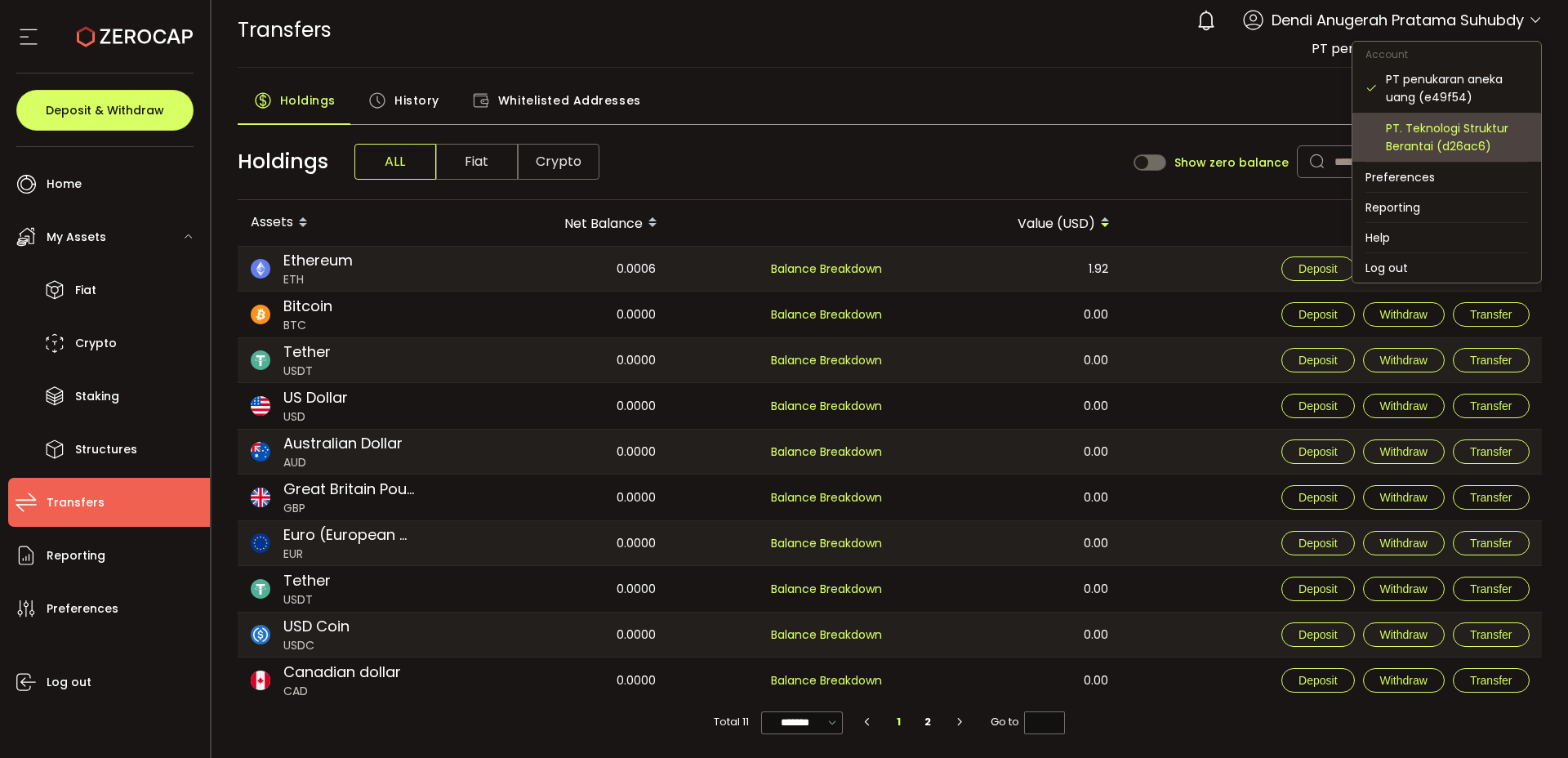 click on "PT. Teknologi Struktur Berantai (d26ac6)" at bounding box center [1457, 137] 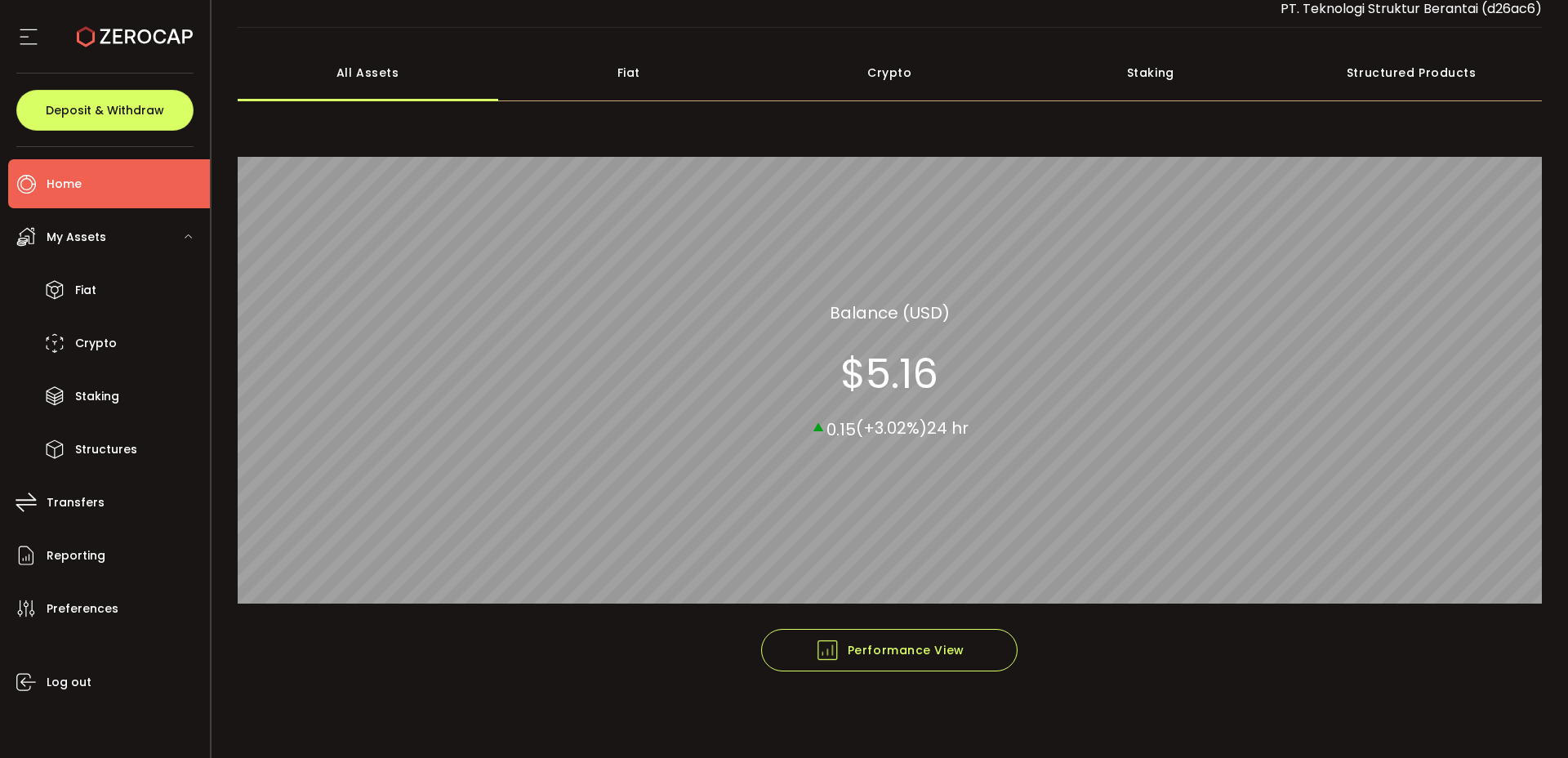 scroll, scrollTop: 0, scrollLeft: 0, axis: both 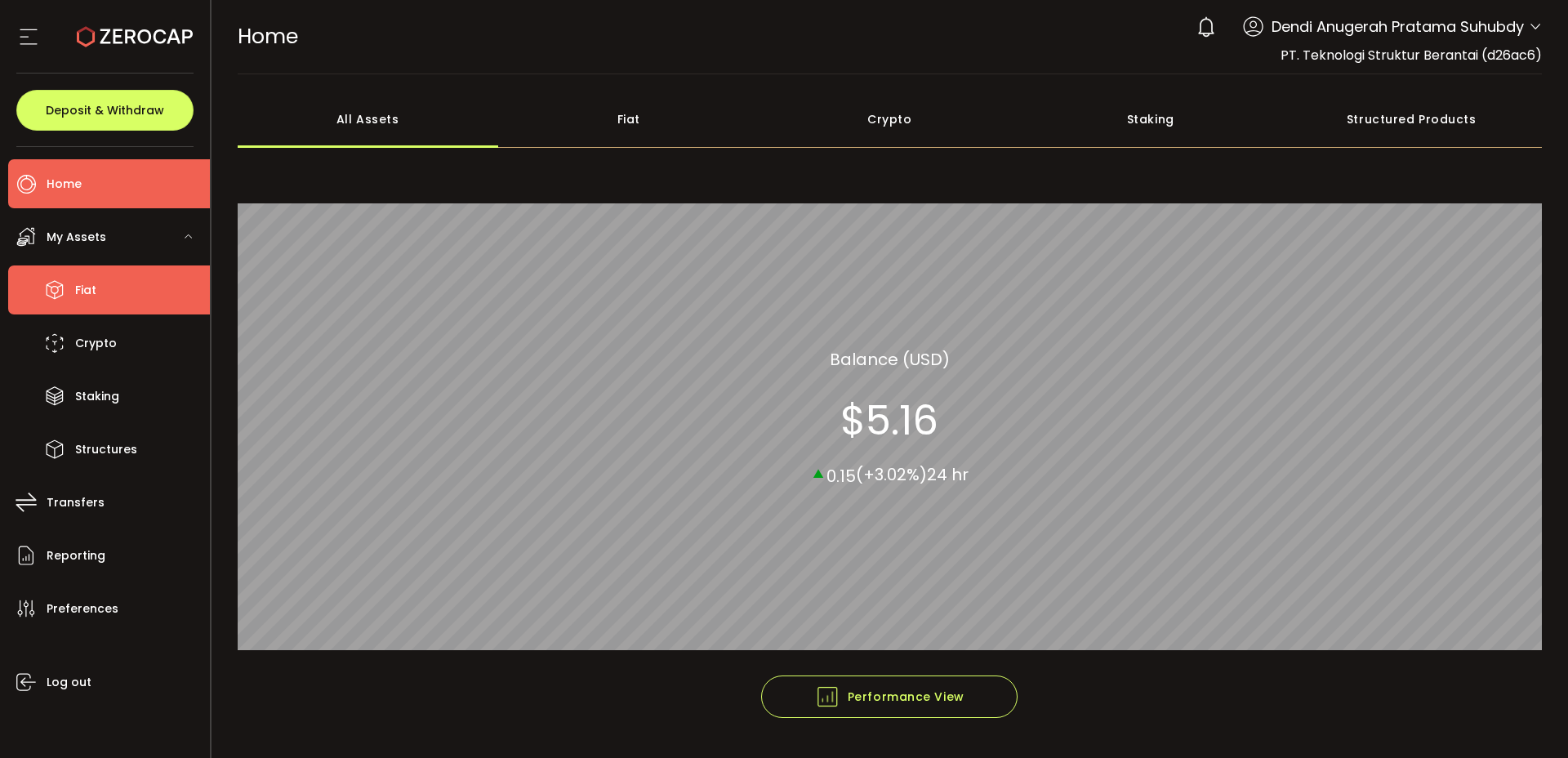 click on "Fiat" at bounding box center (86, 290) 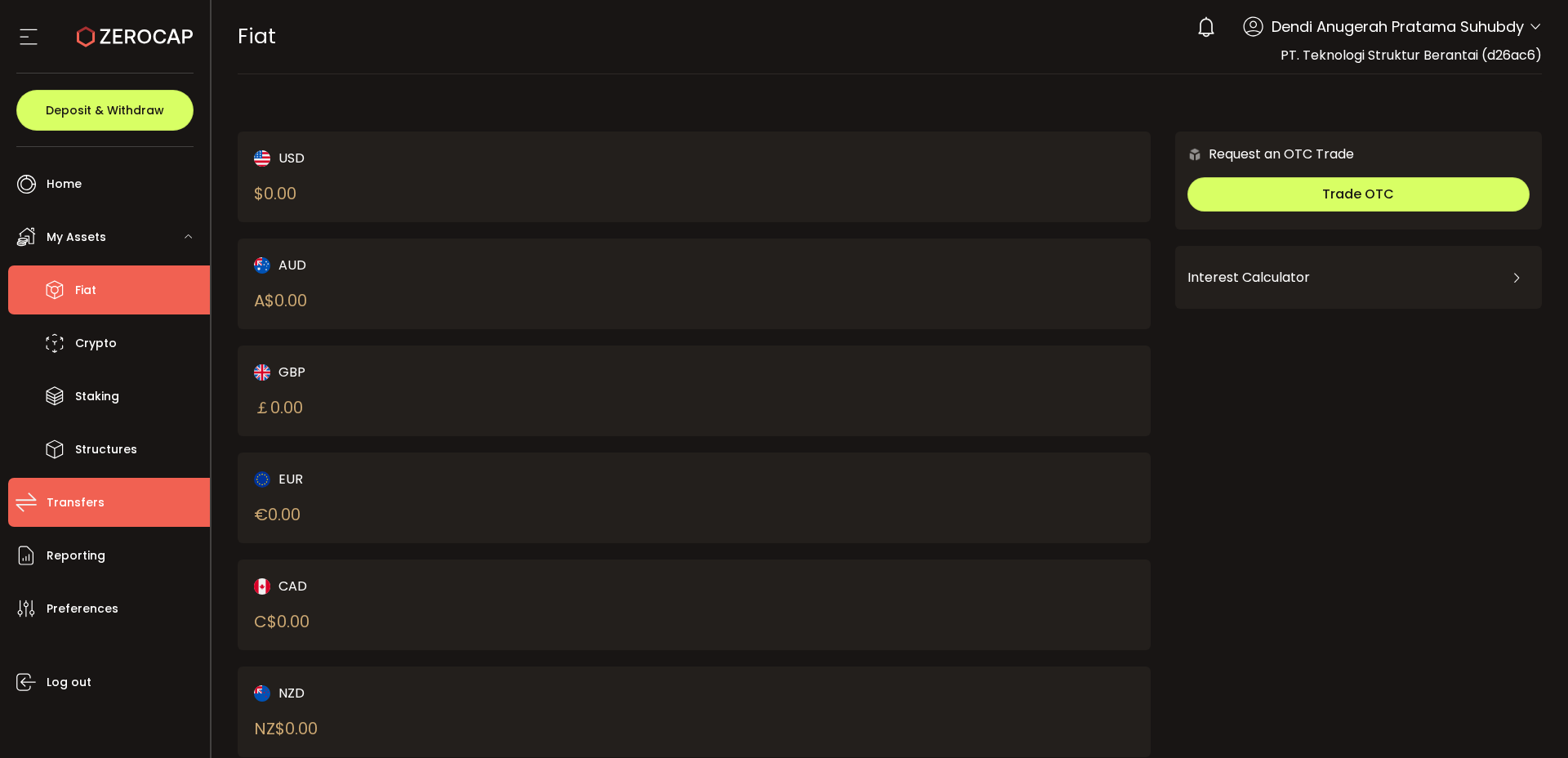 click on "Transfers" at bounding box center (75, 502) 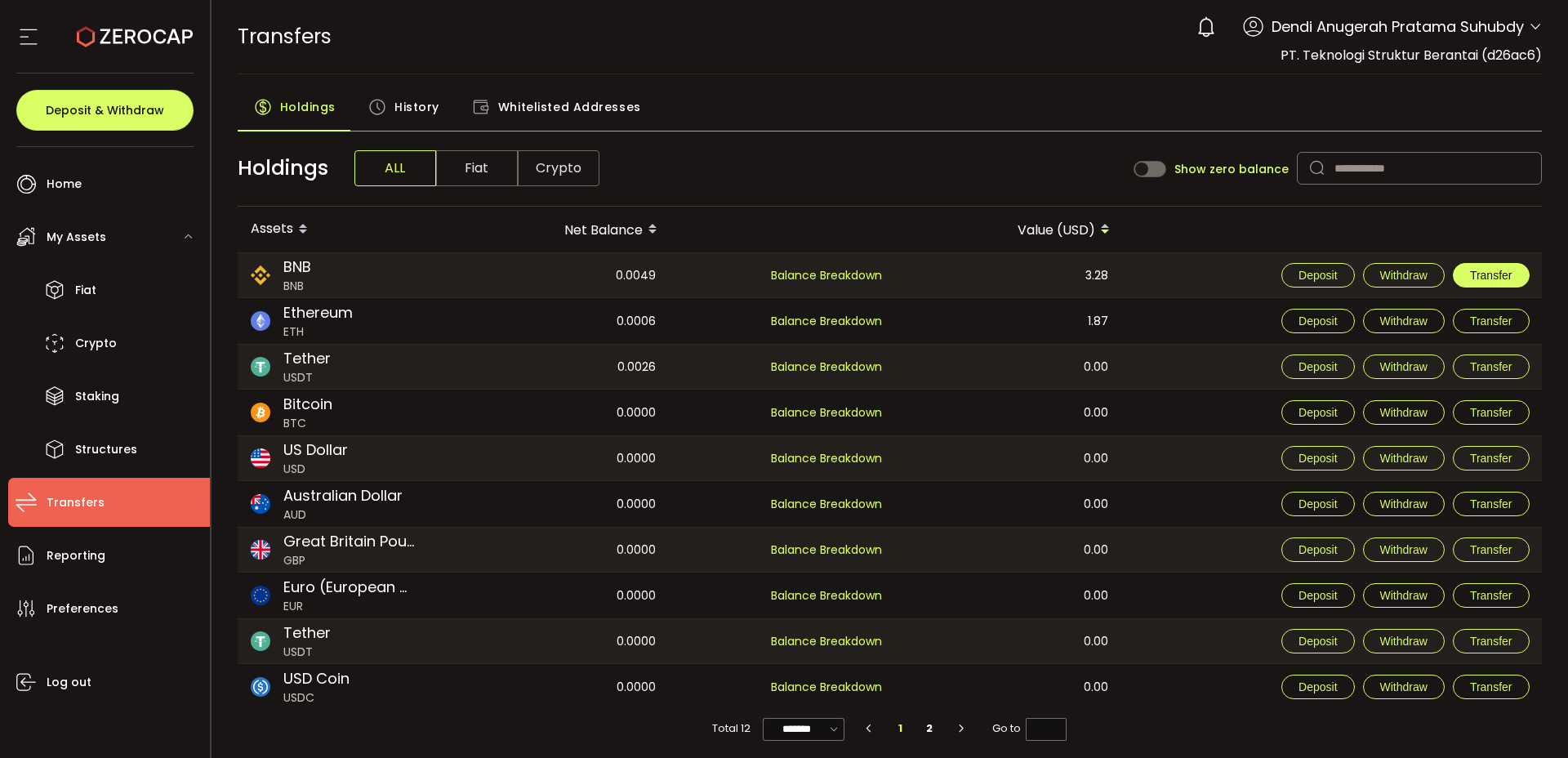 click on "Transfer" at bounding box center (1491, 275) 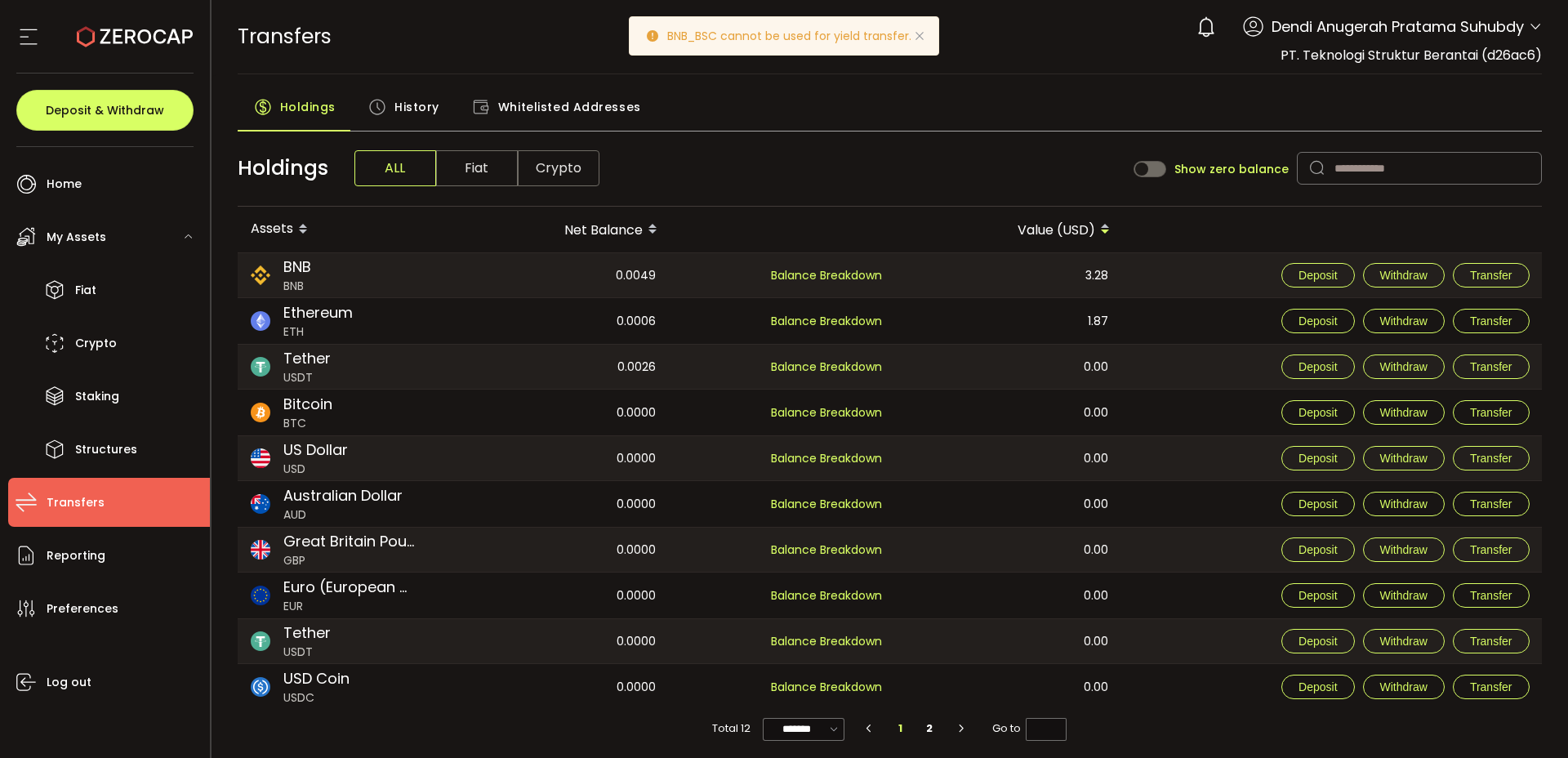 click at bounding box center [920, 36] 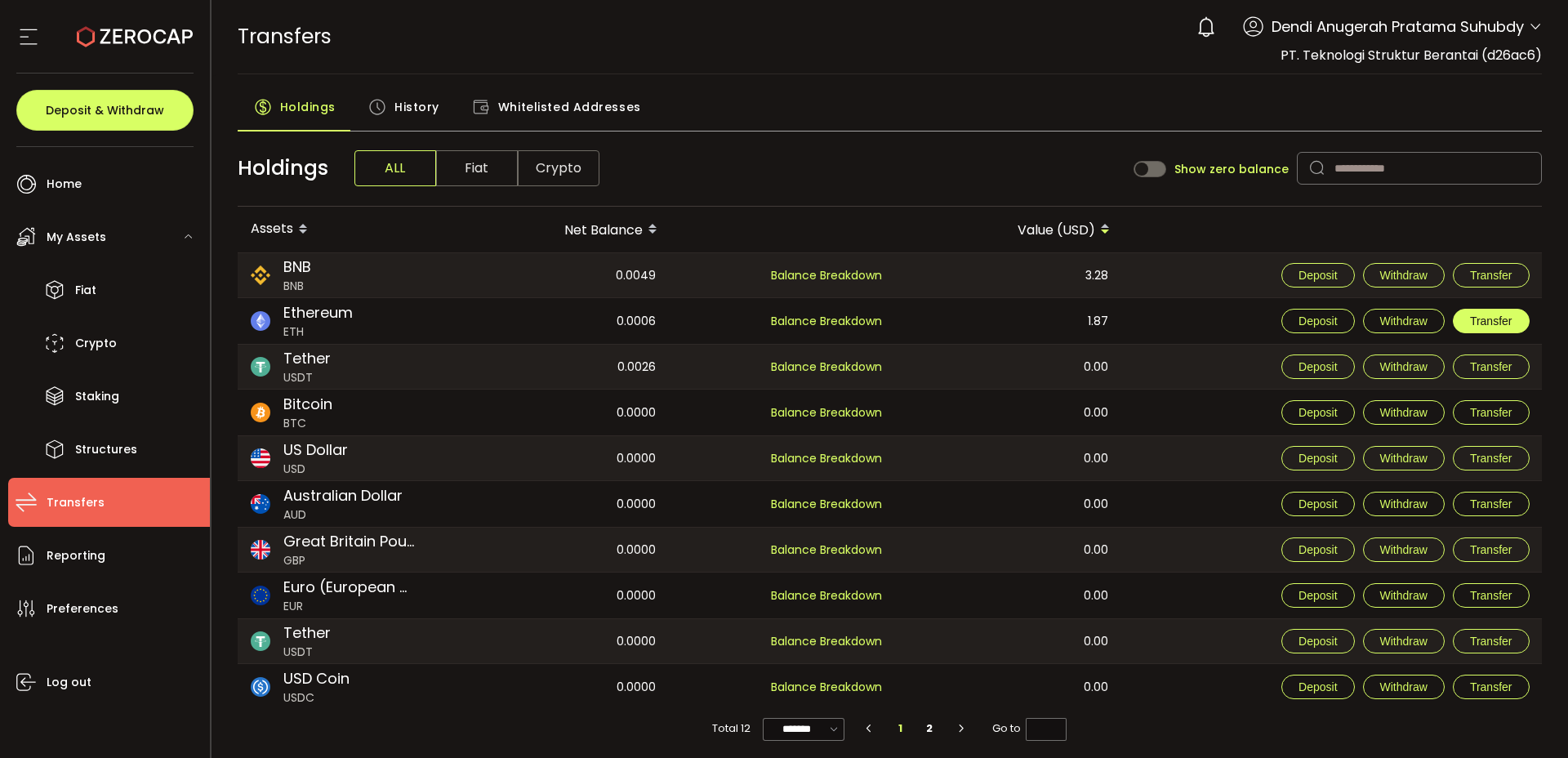 click on "Transfer" at bounding box center (1491, 321) 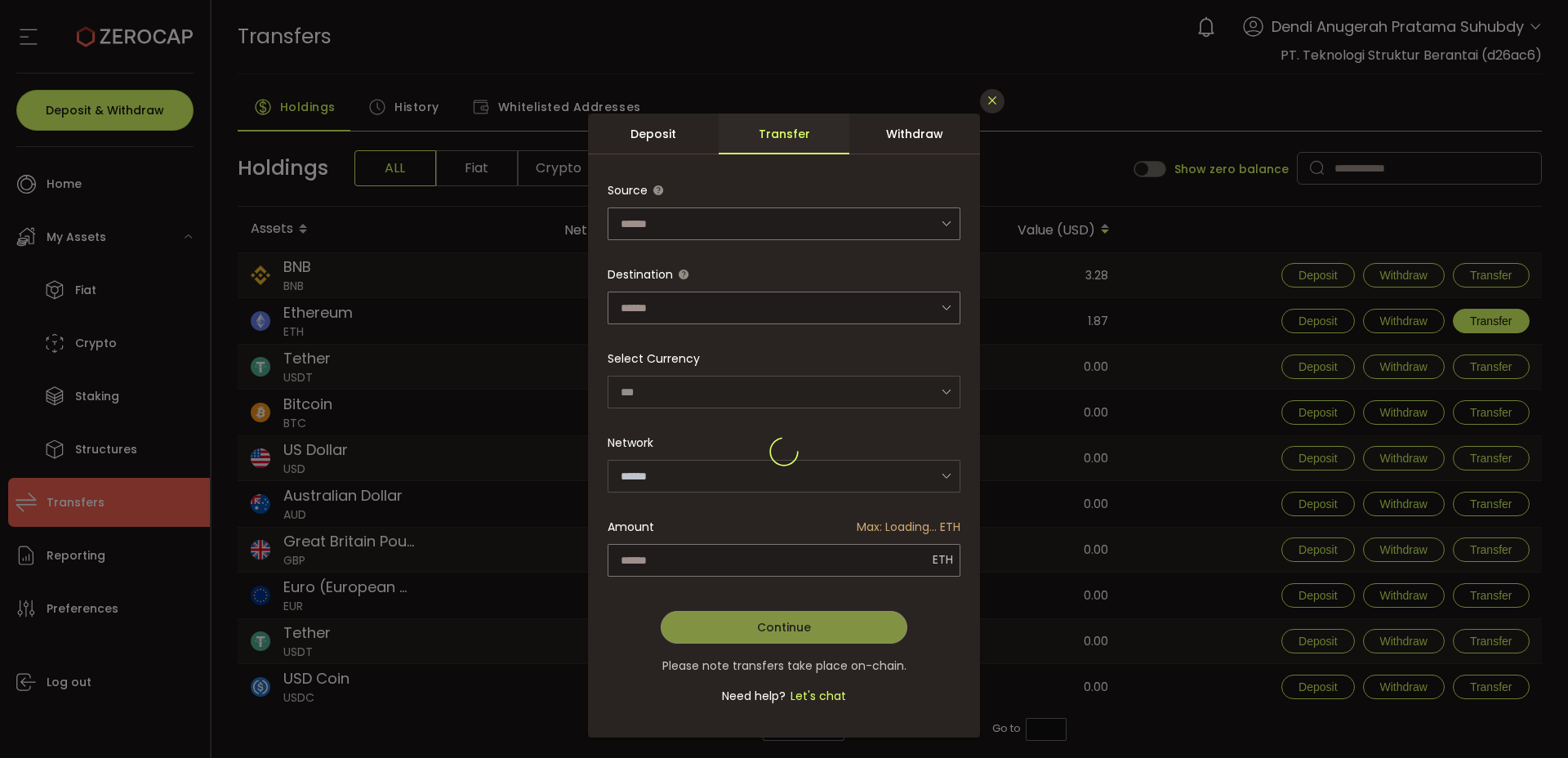 type on "********" 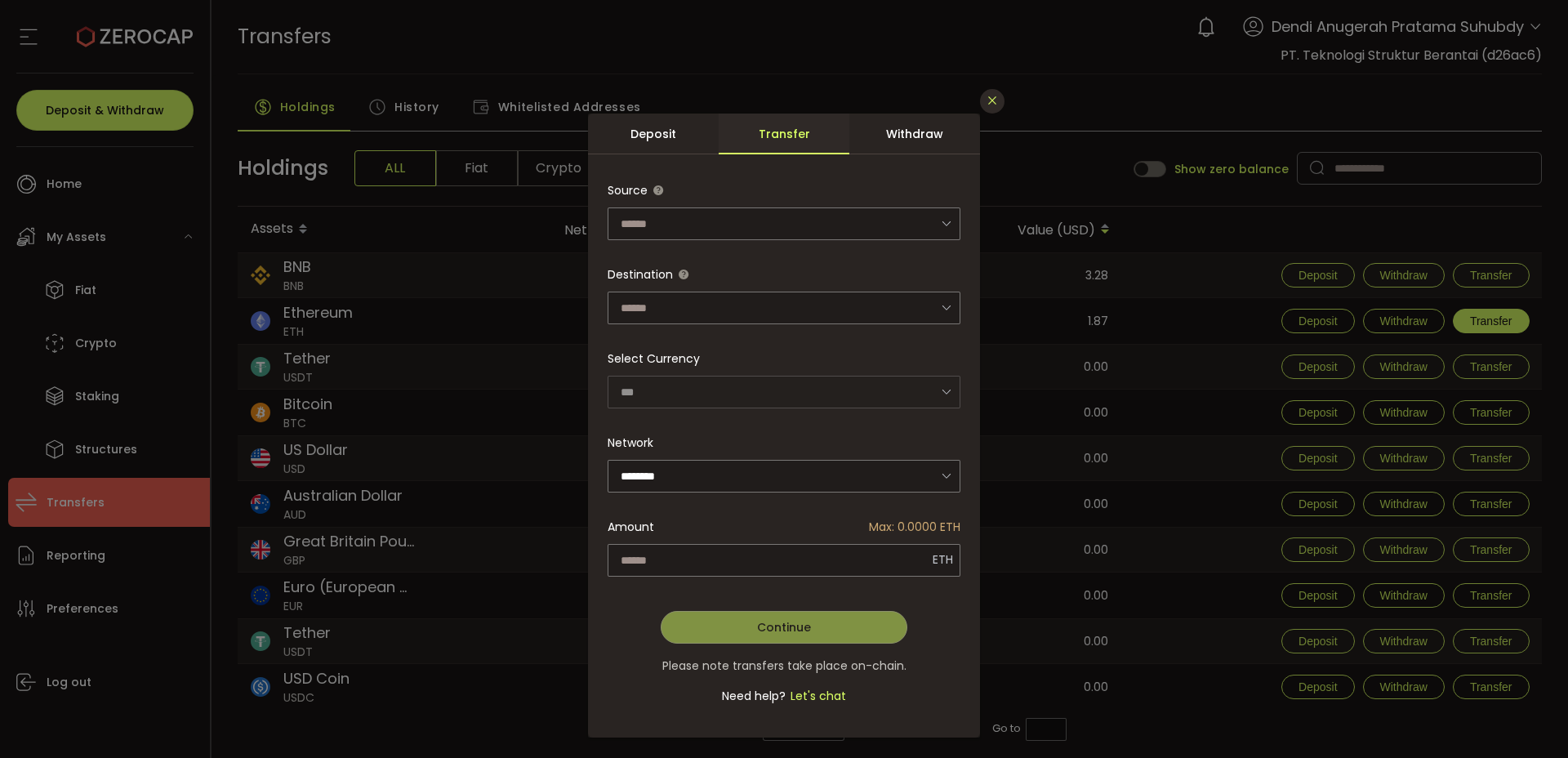 type on "**********" 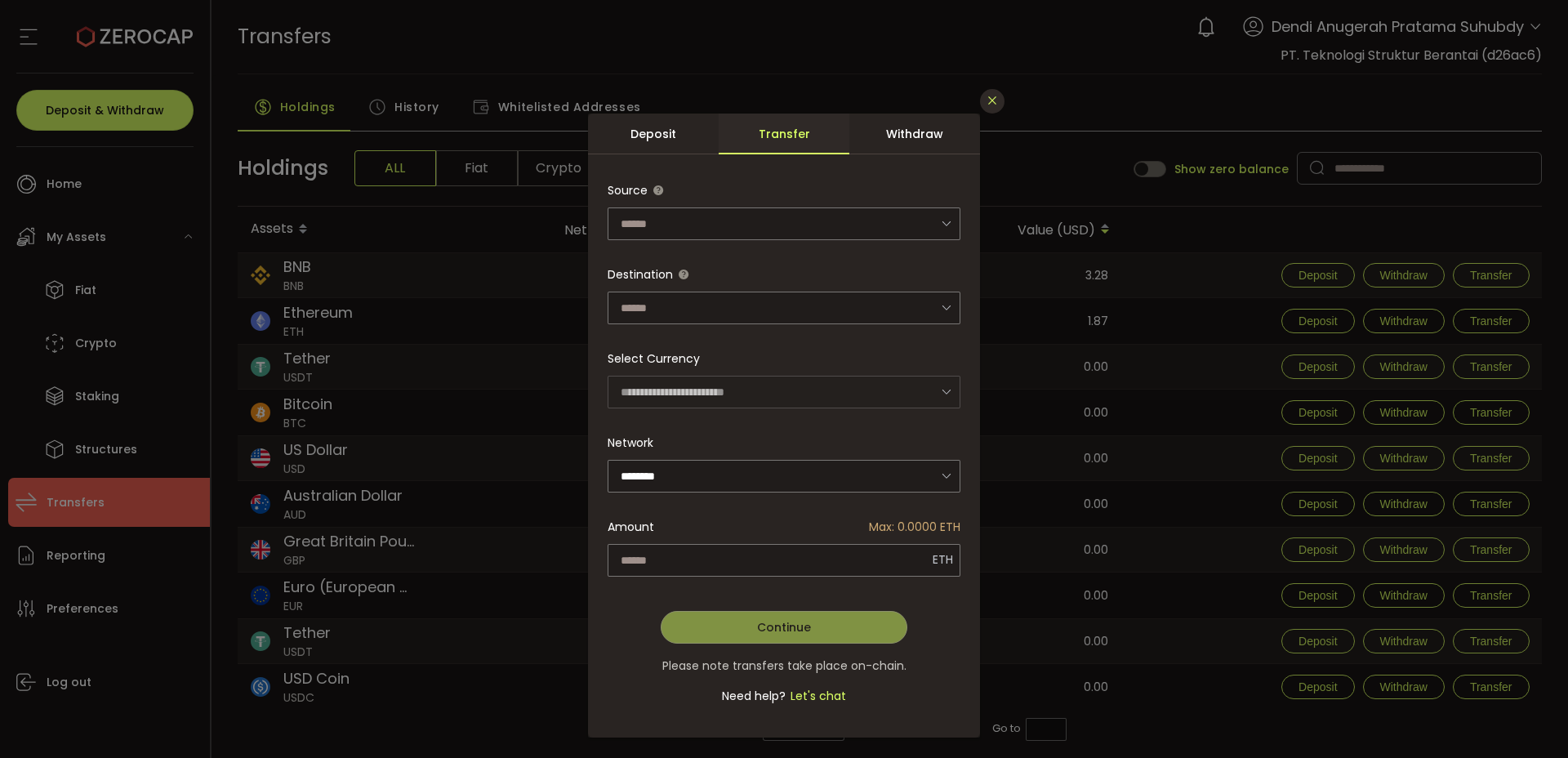 click at bounding box center (992, 100) 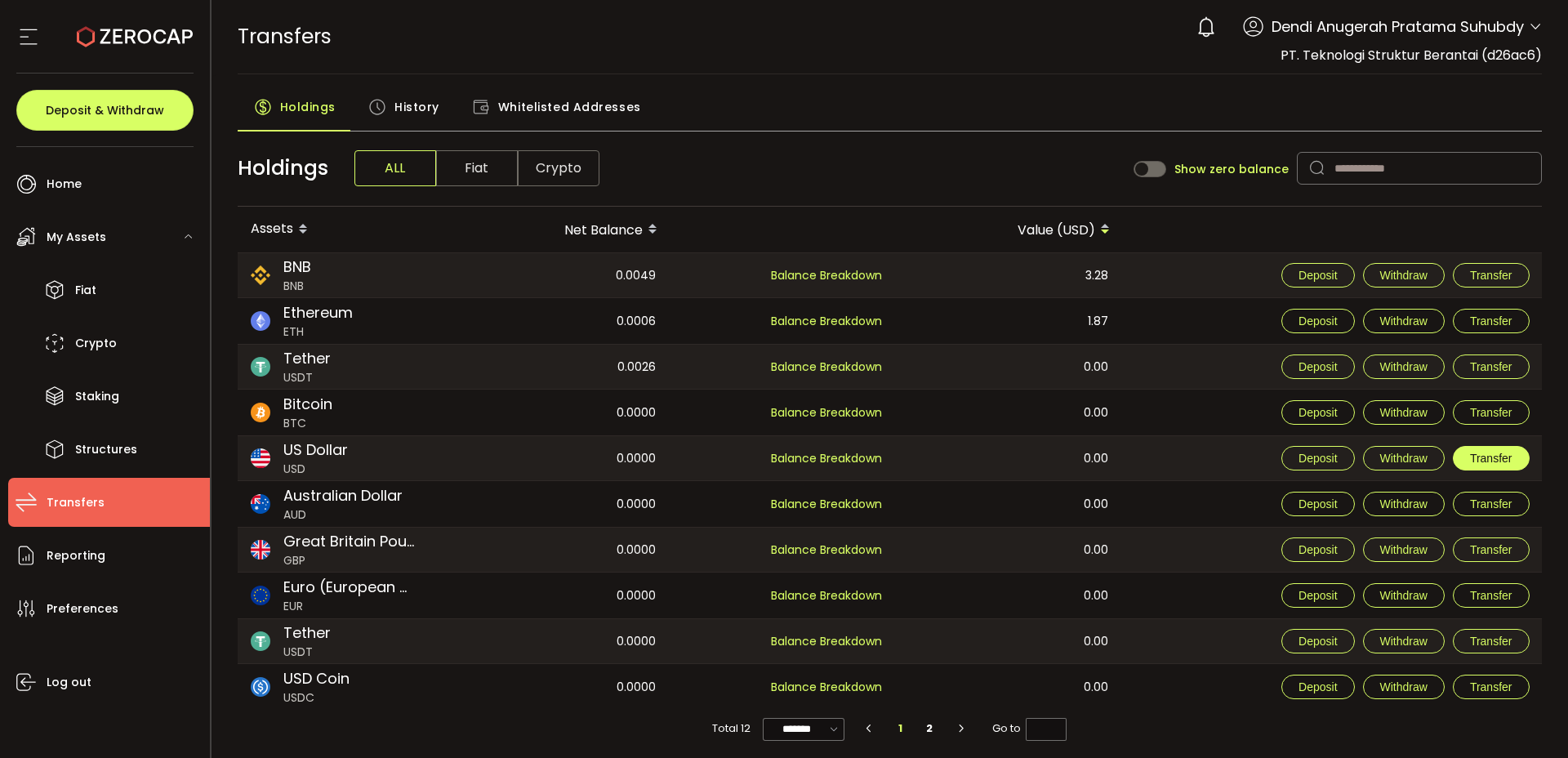 click on "Transfer" at bounding box center [1491, 458] 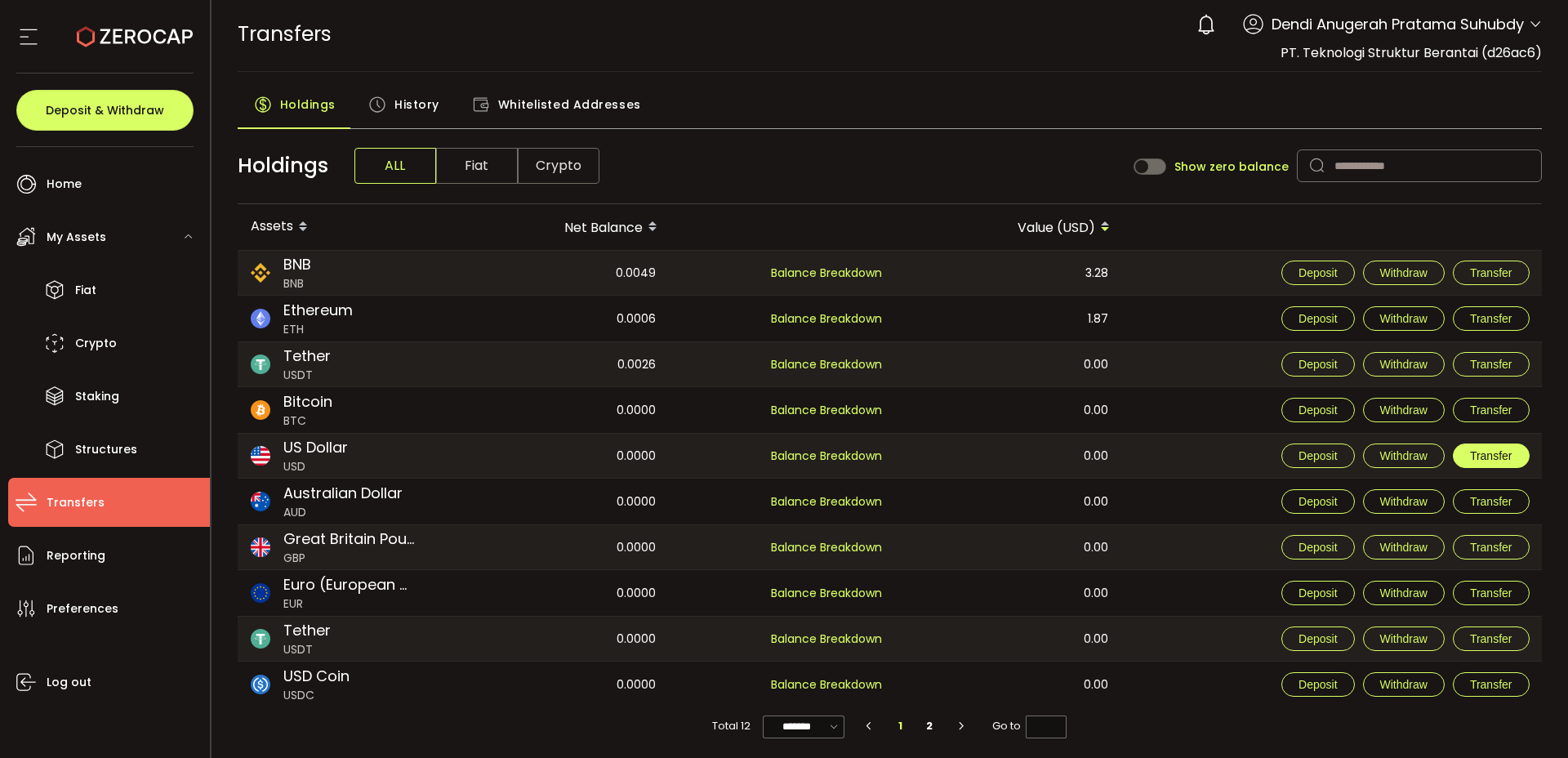 scroll, scrollTop: 0, scrollLeft: 0, axis: both 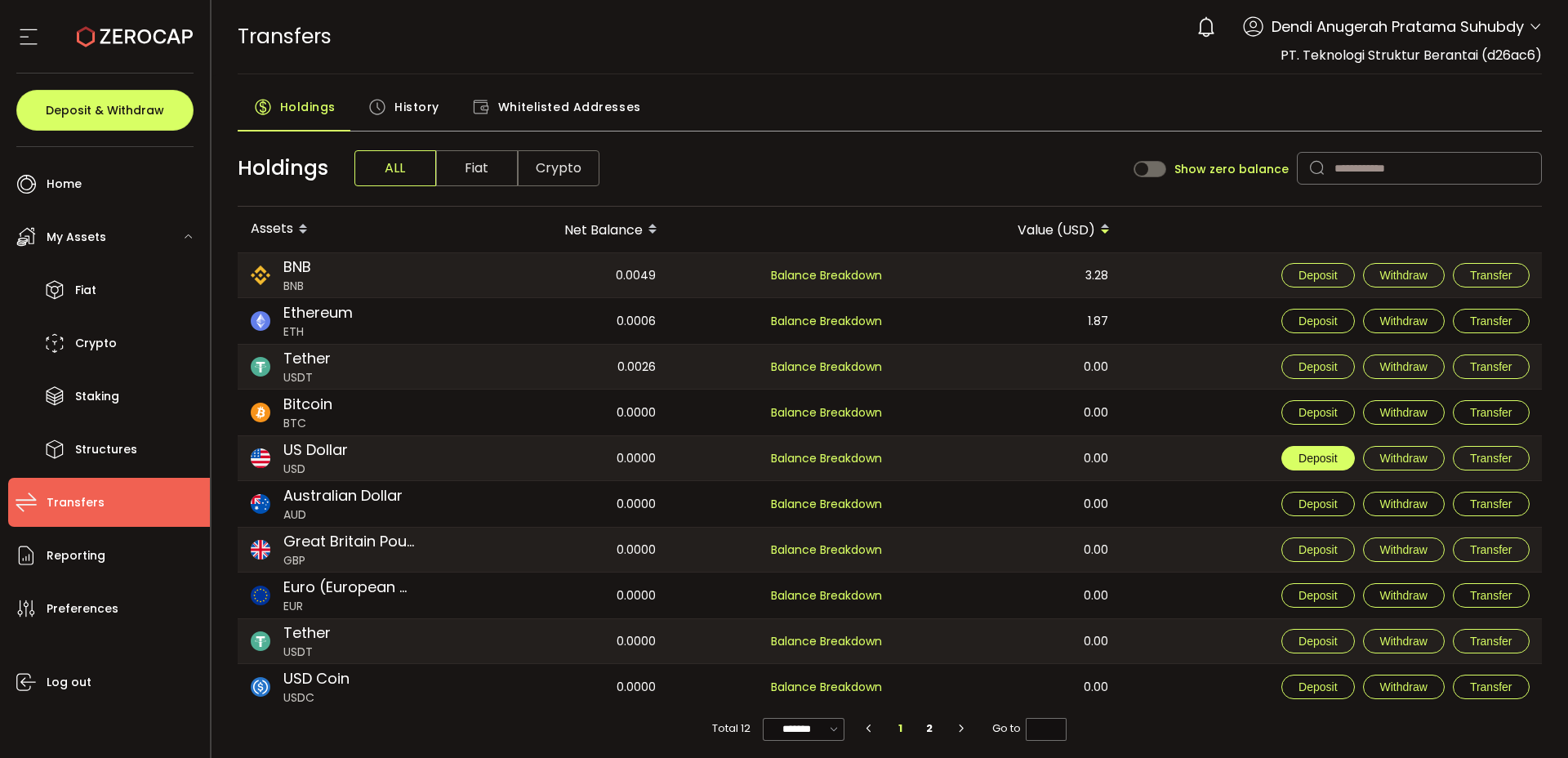 click on "Deposit" at bounding box center (1317, 458) 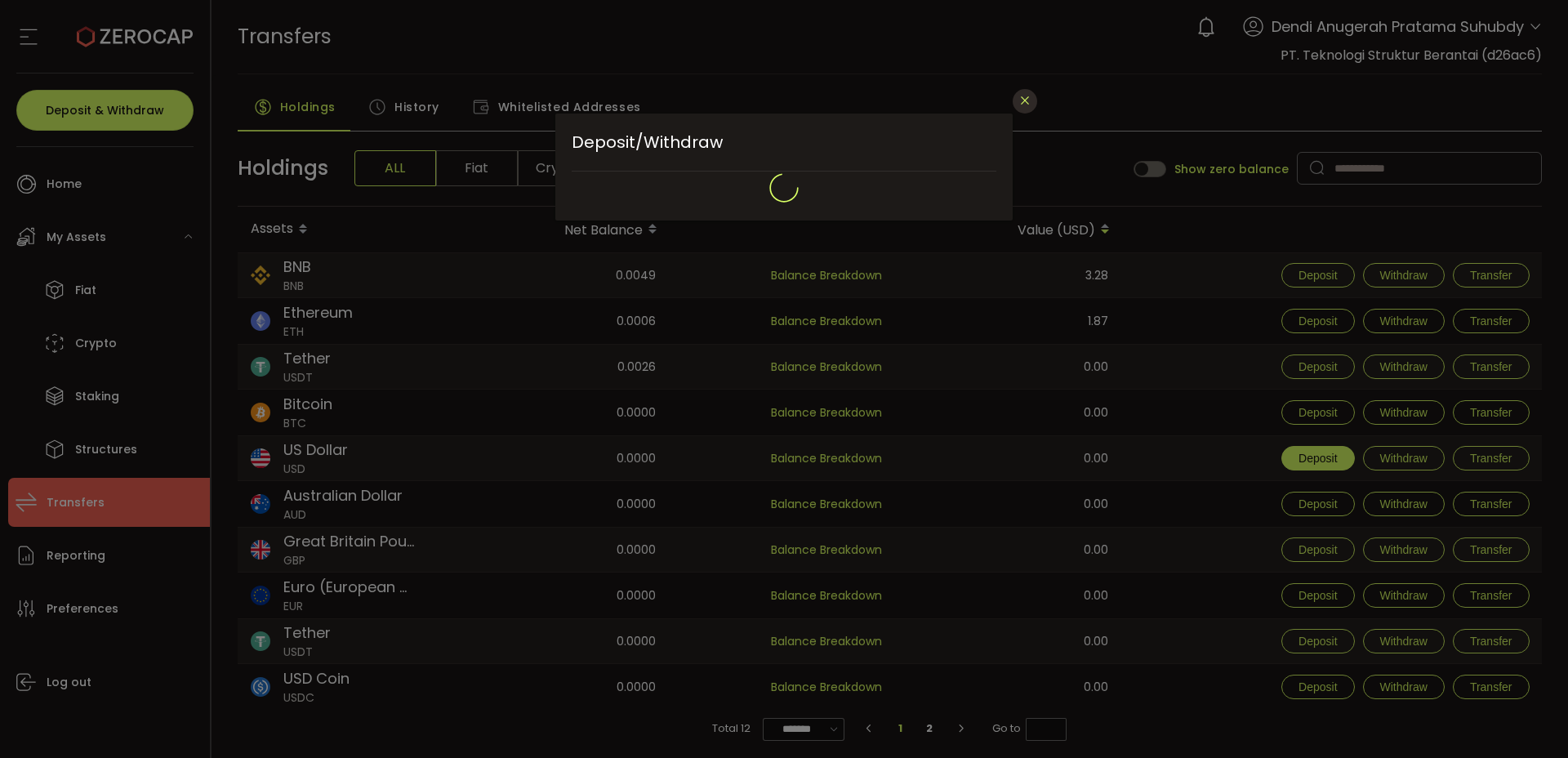type on "**********" 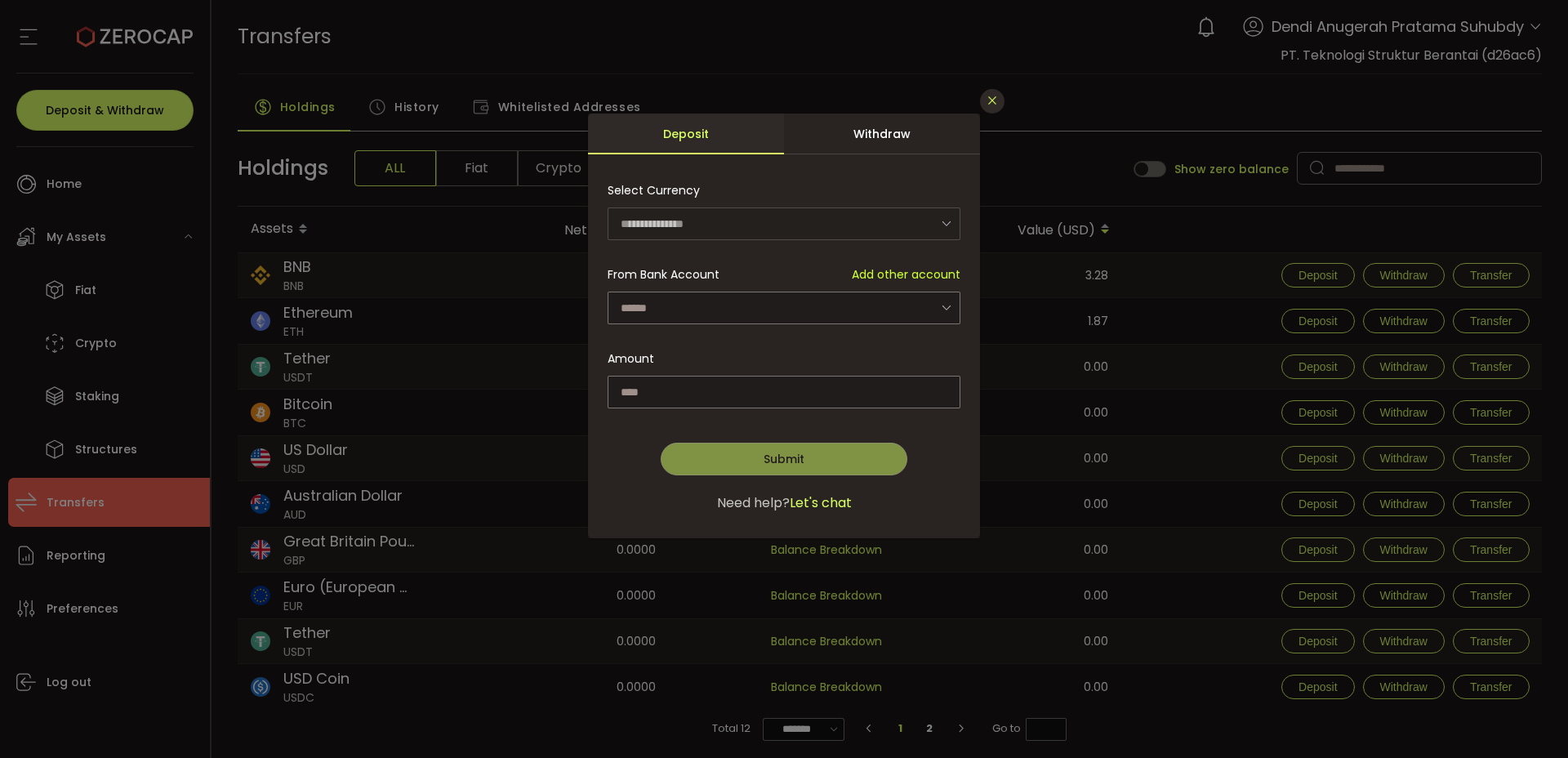 click at bounding box center [992, 100] 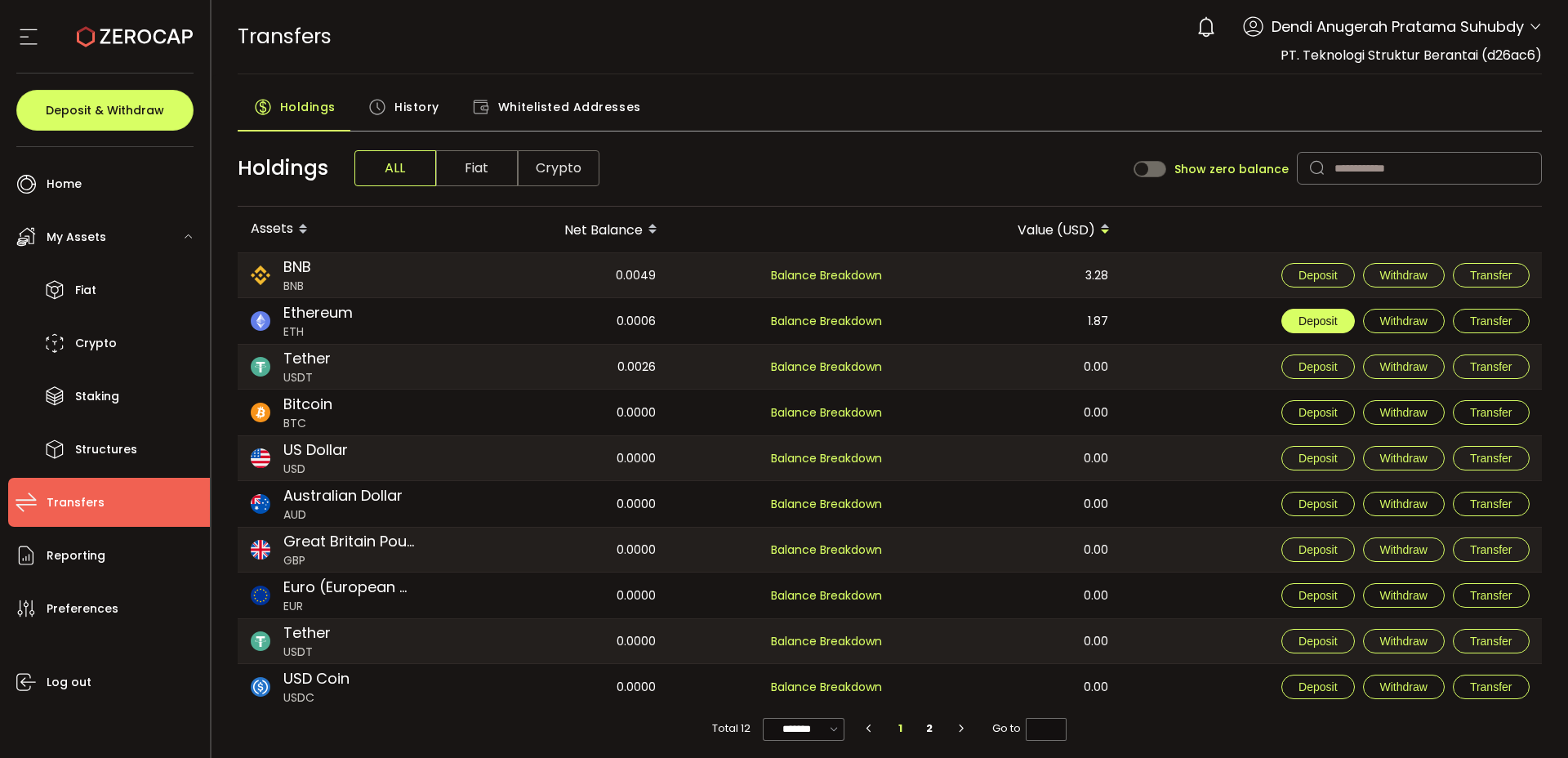click on "Deposit" at bounding box center [1317, 321] 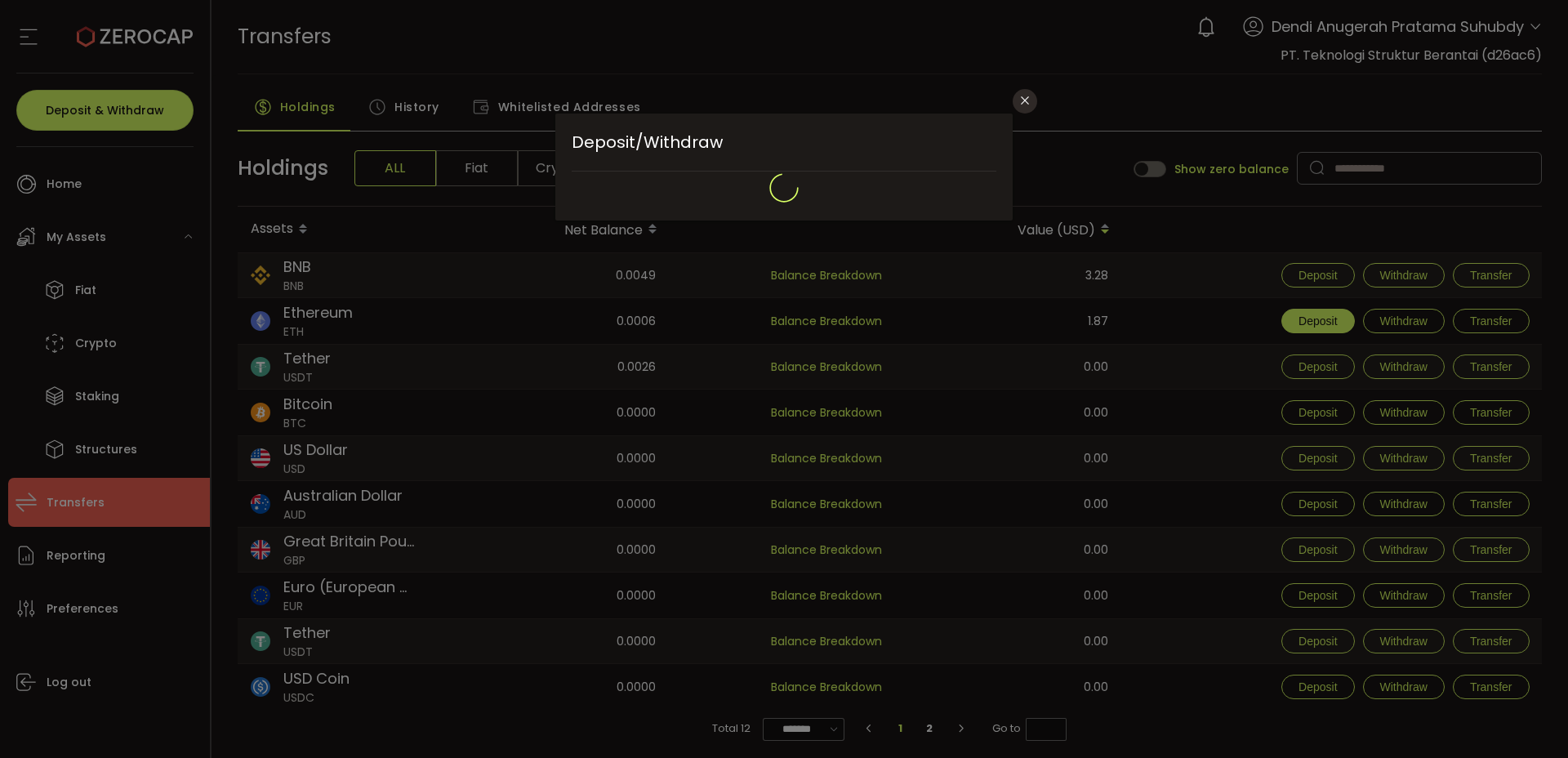 type on "***" 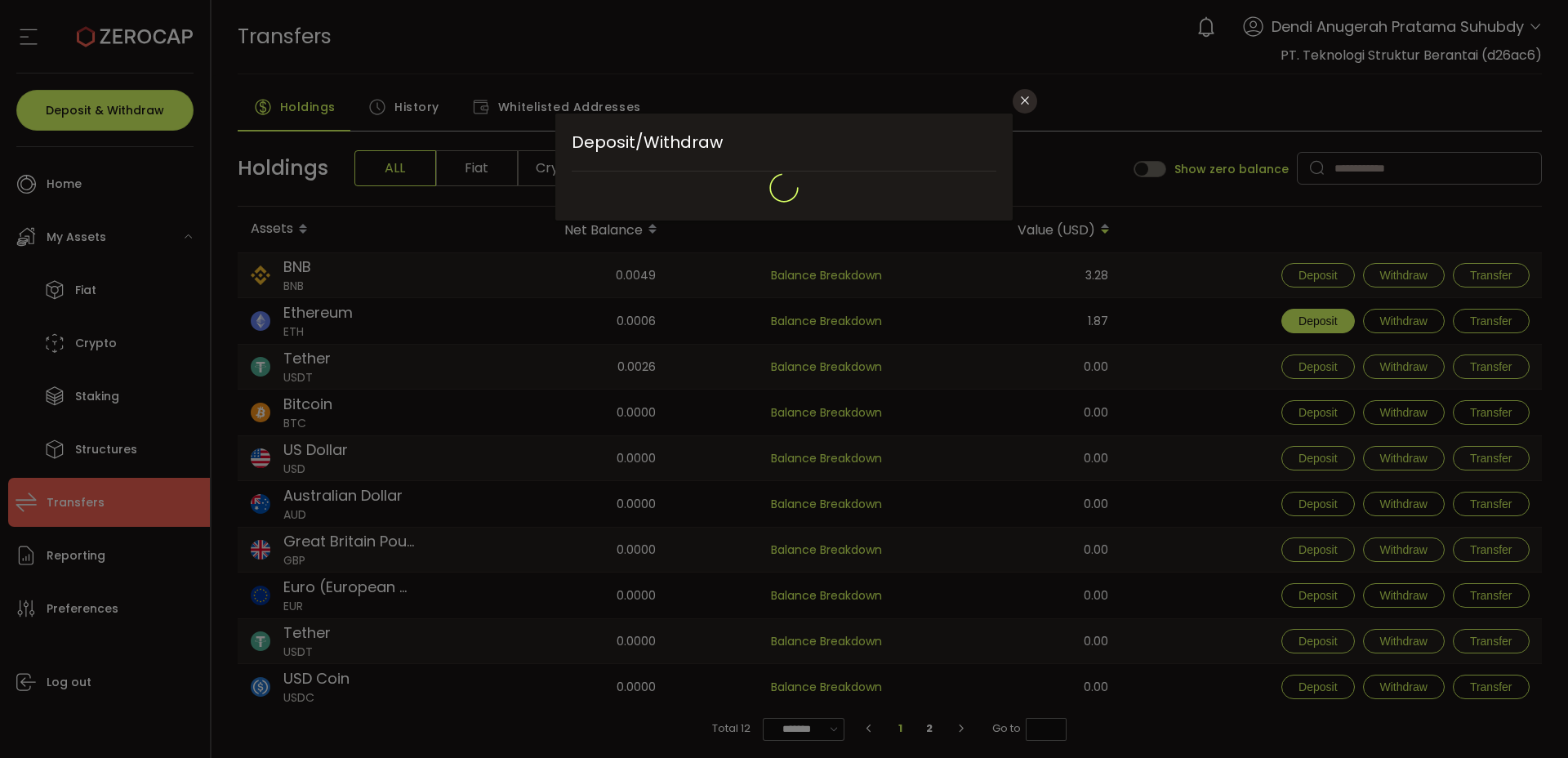 type on "**********" 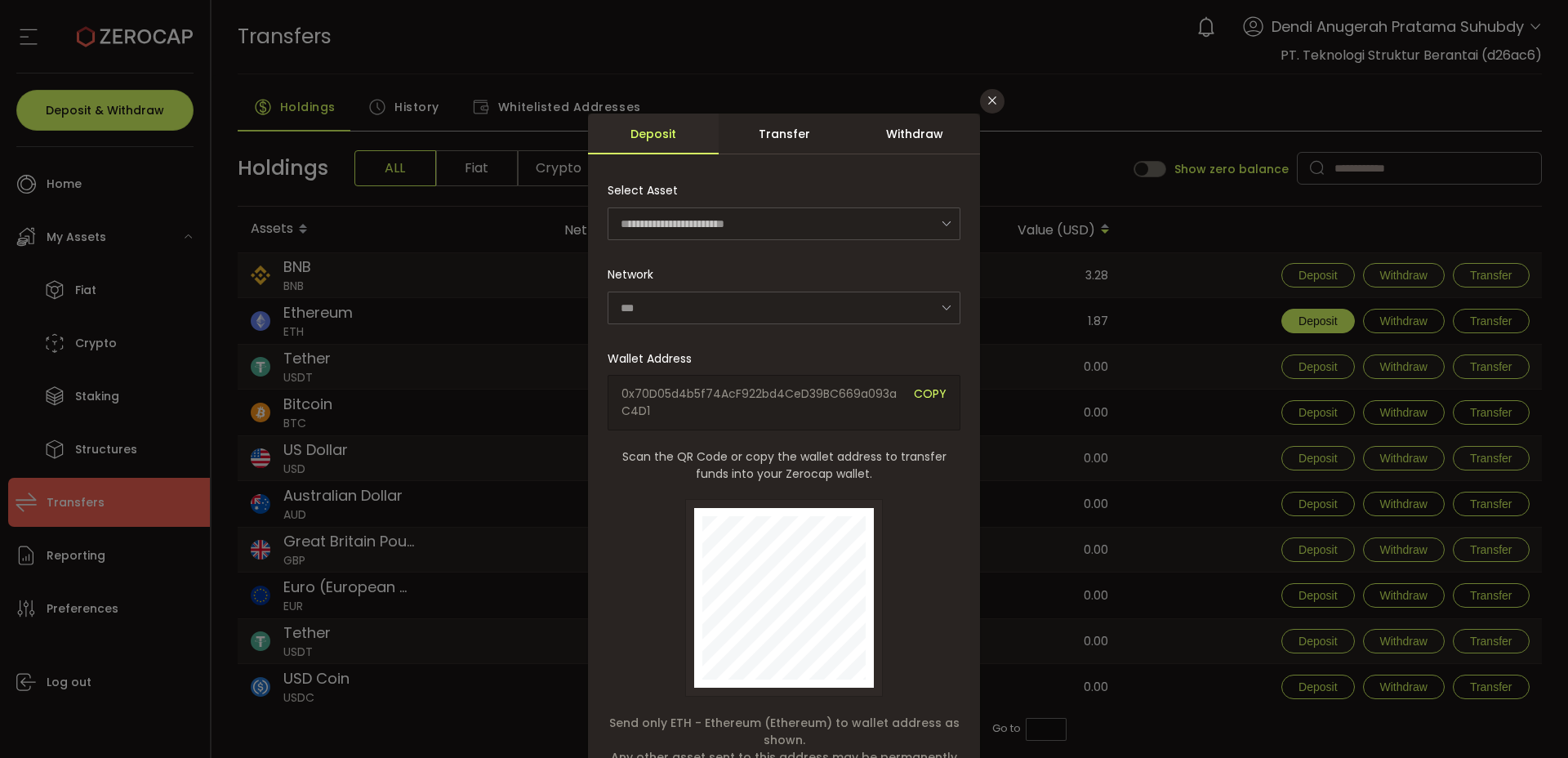 type on "********" 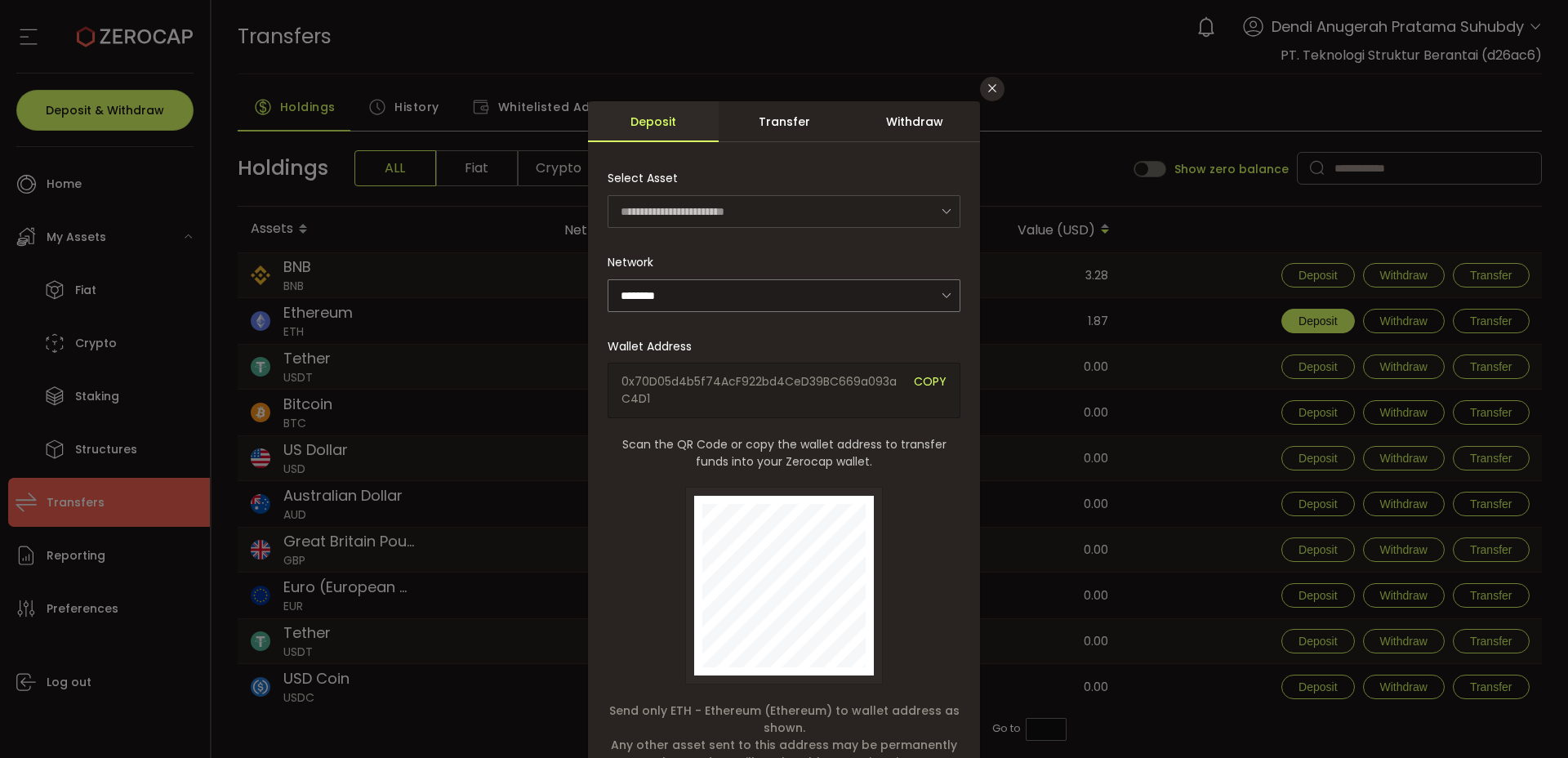 scroll, scrollTop: 0, scrollLeft: 0, axis: both 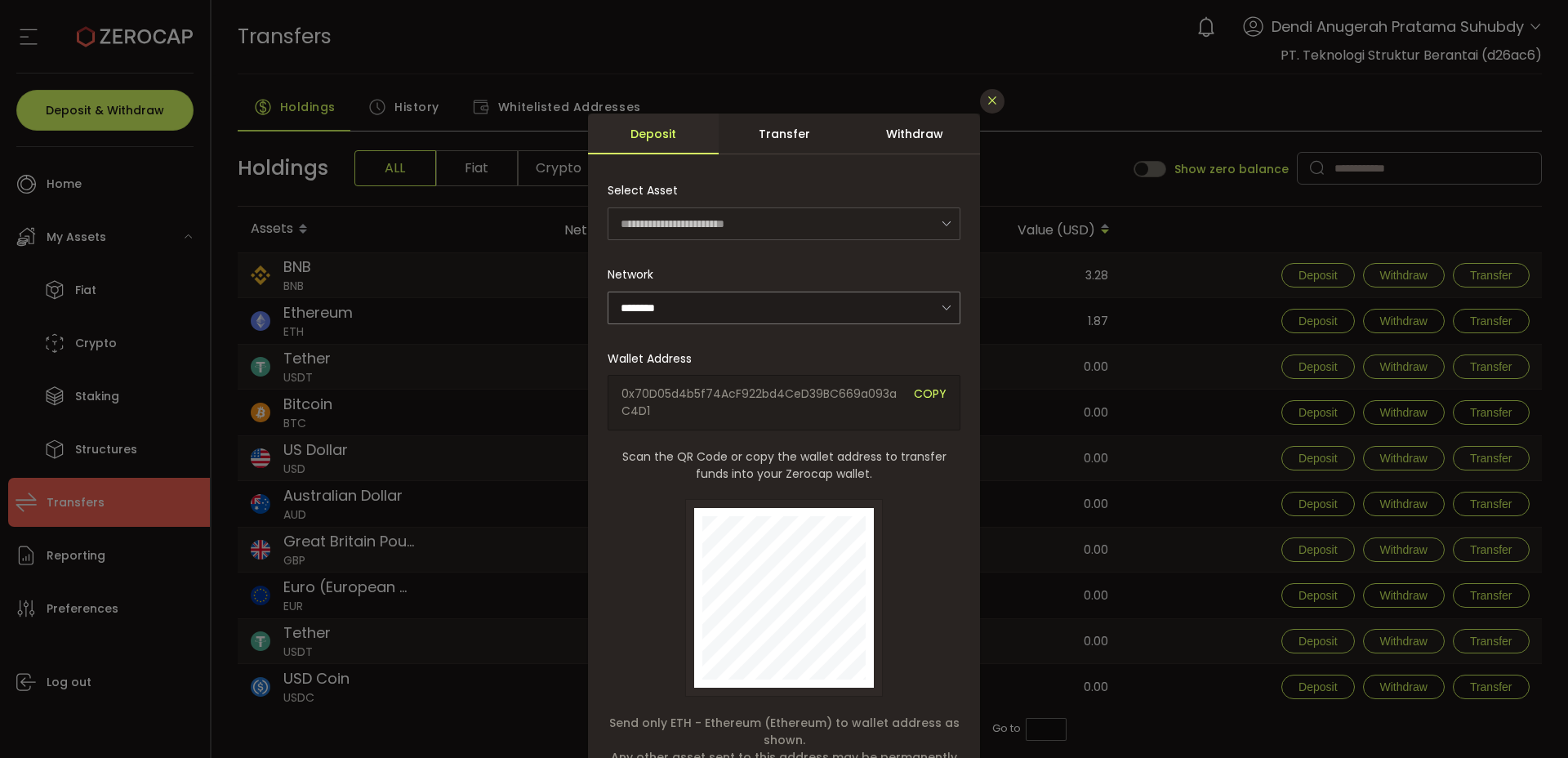 click at bounding box center (992, 100) 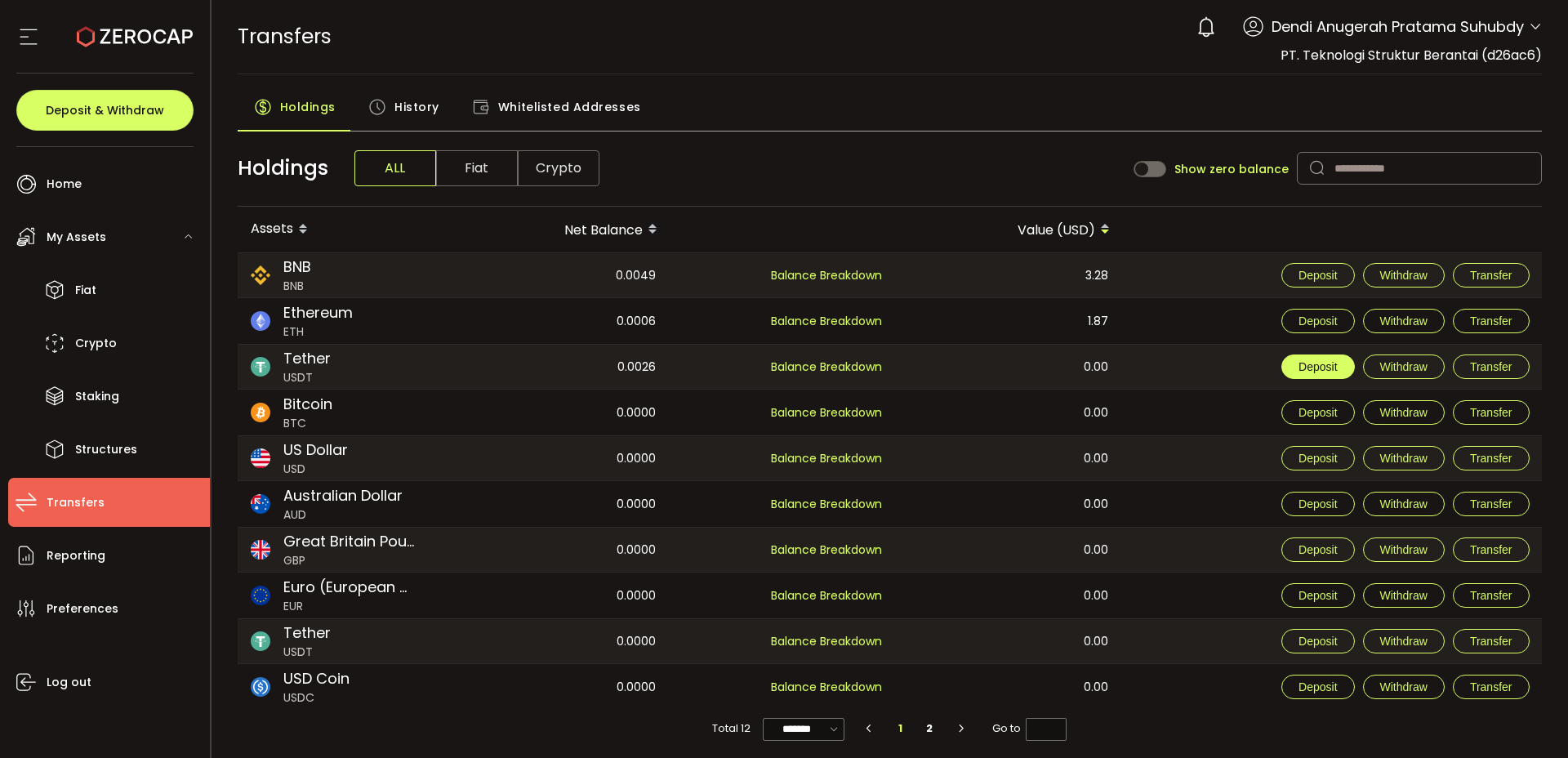 click on "Deposit" at bounding box center [1317, 367] 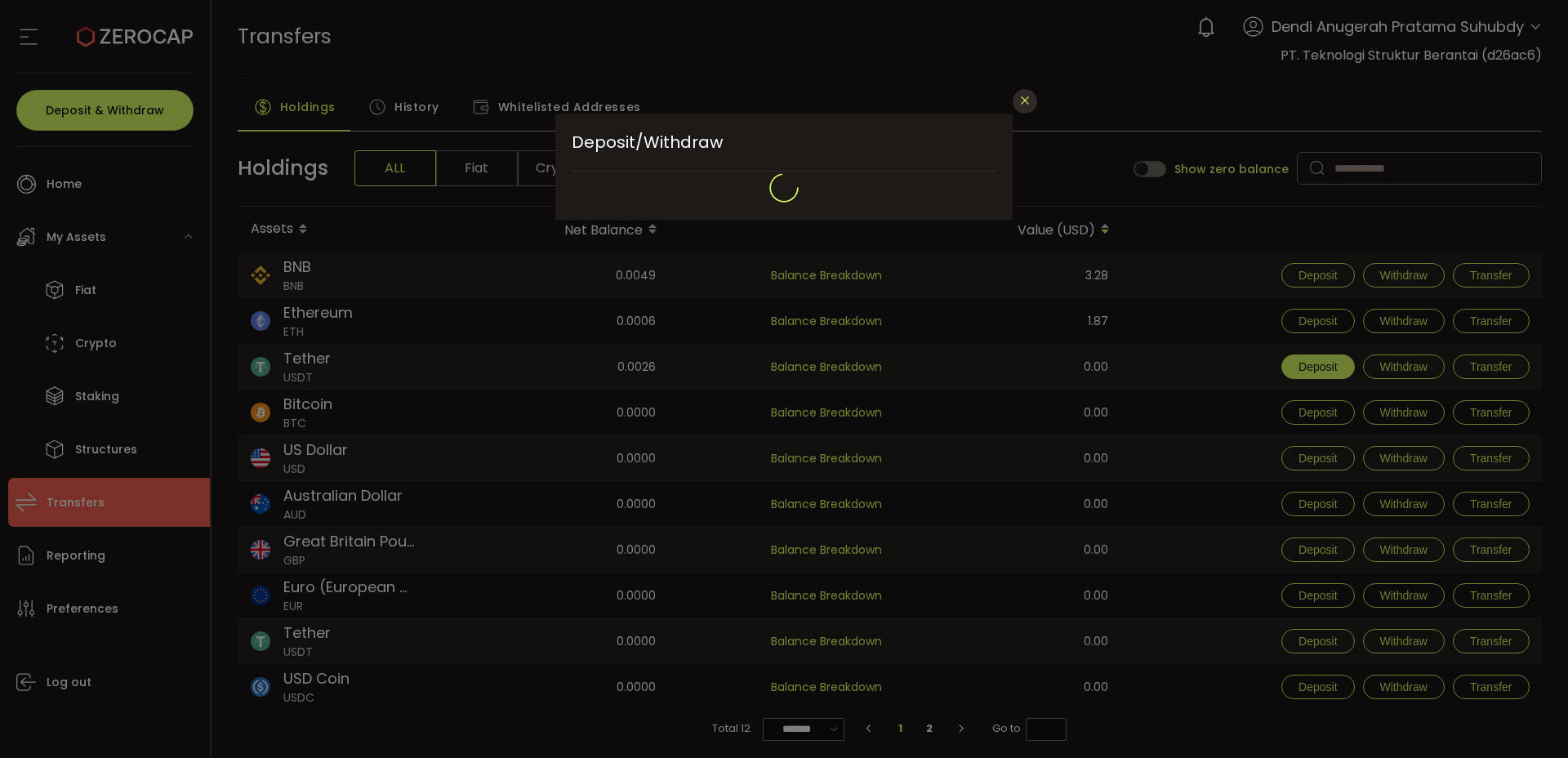 type on "**********" 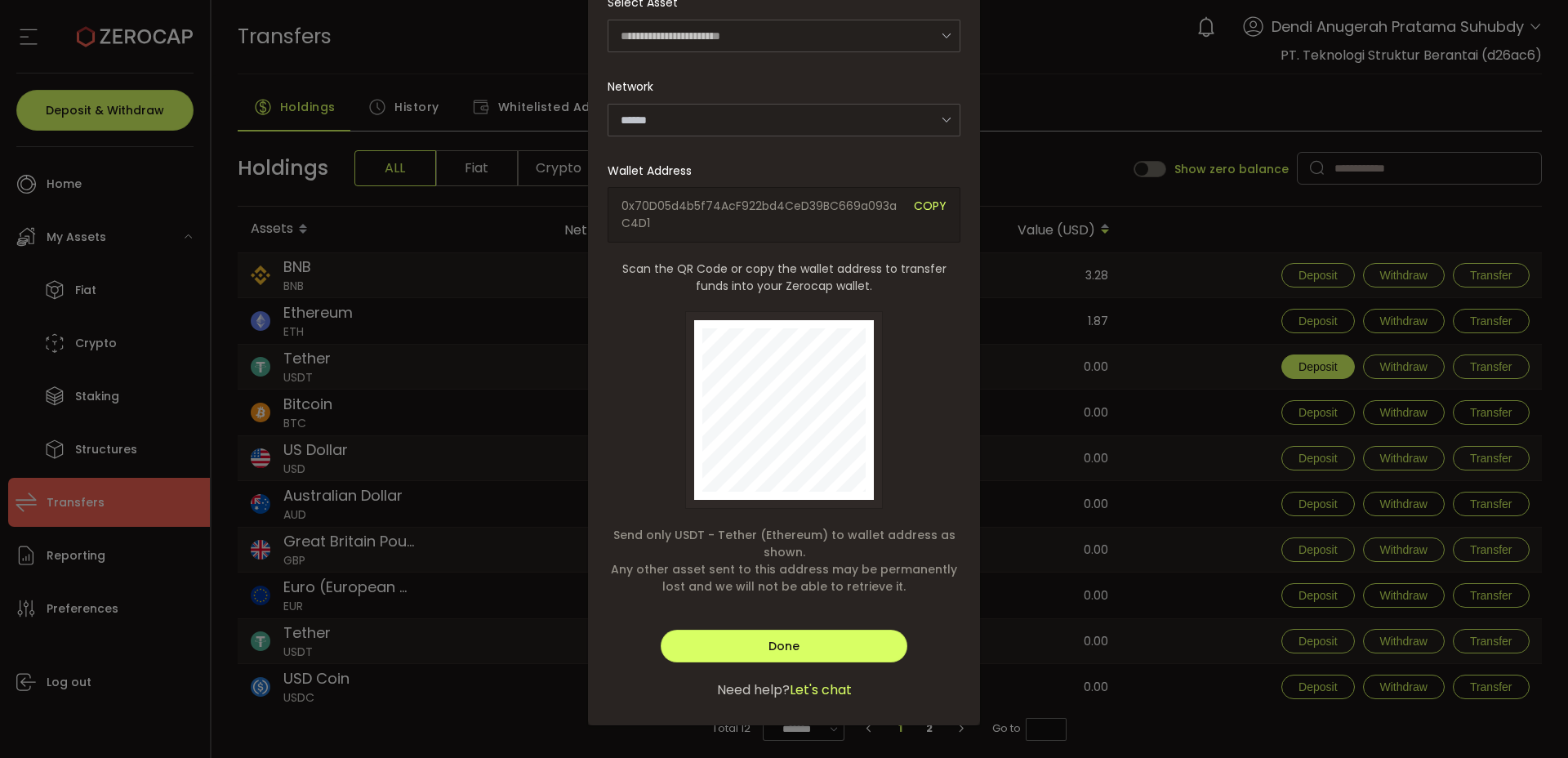 scroll, scrollTop: 194, scrollLeft: 0, axis: vertical 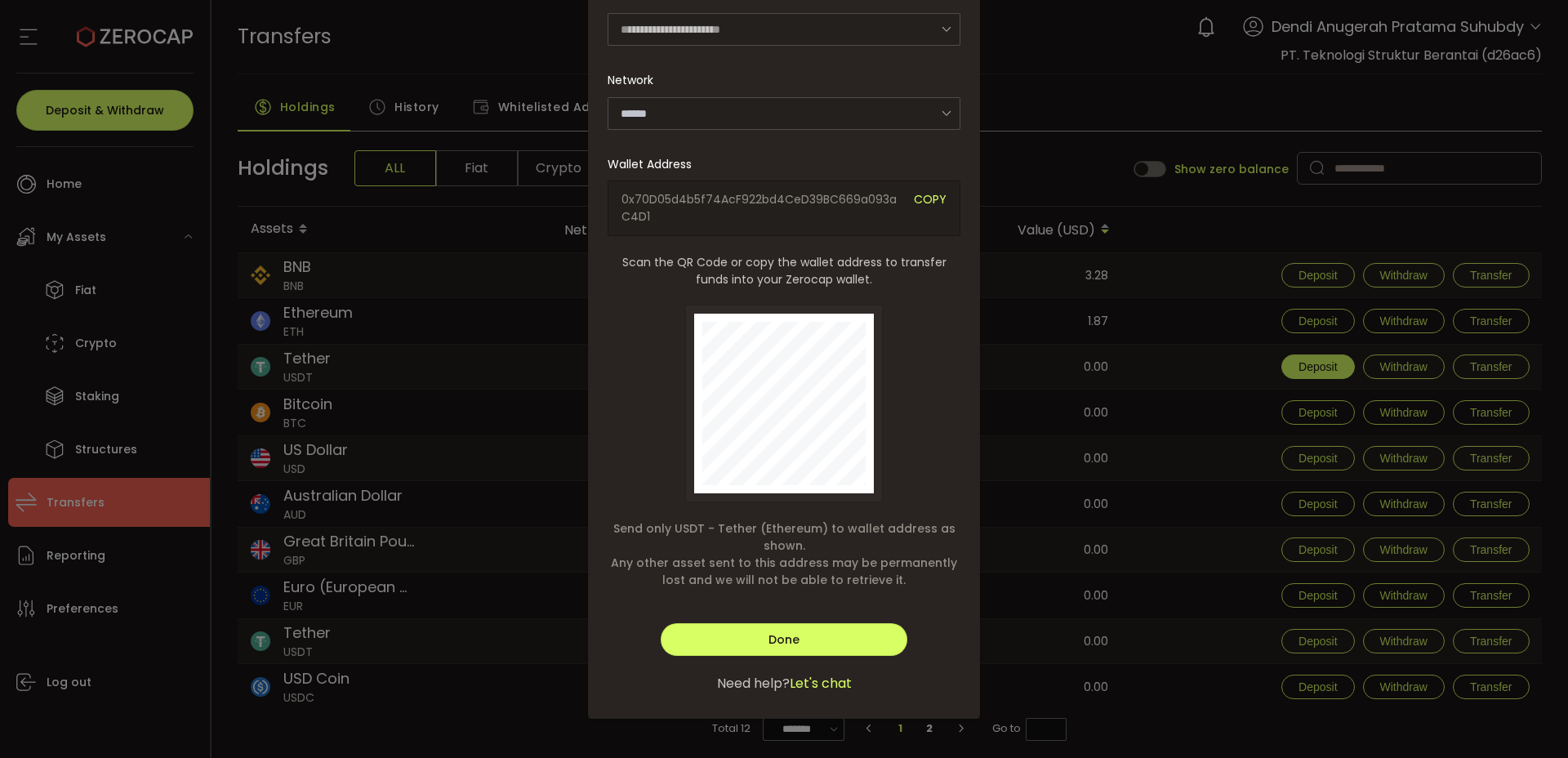 type on "********" 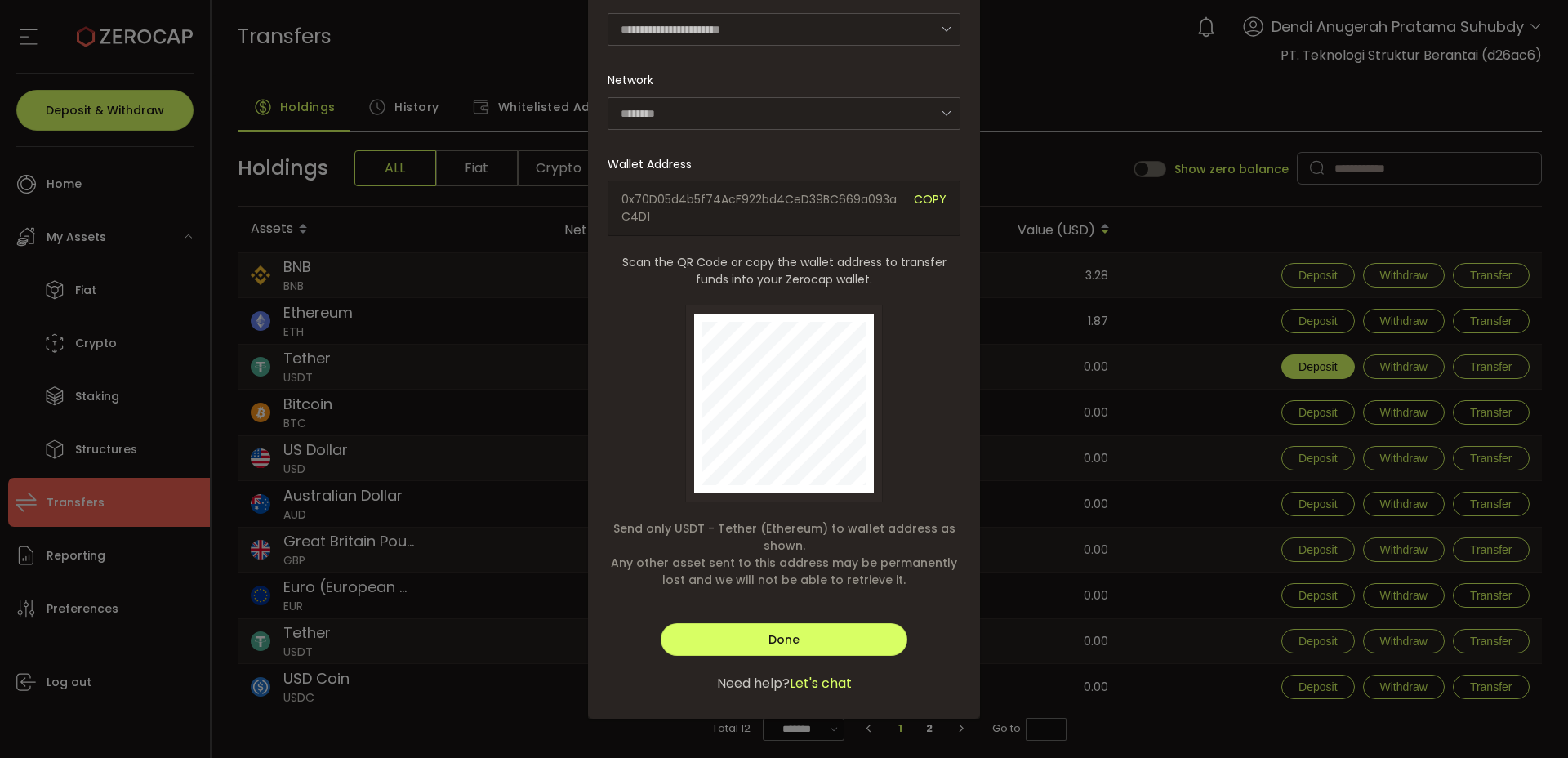 scroll, scrollTop: 0, scrollLeft: 0, axis: both 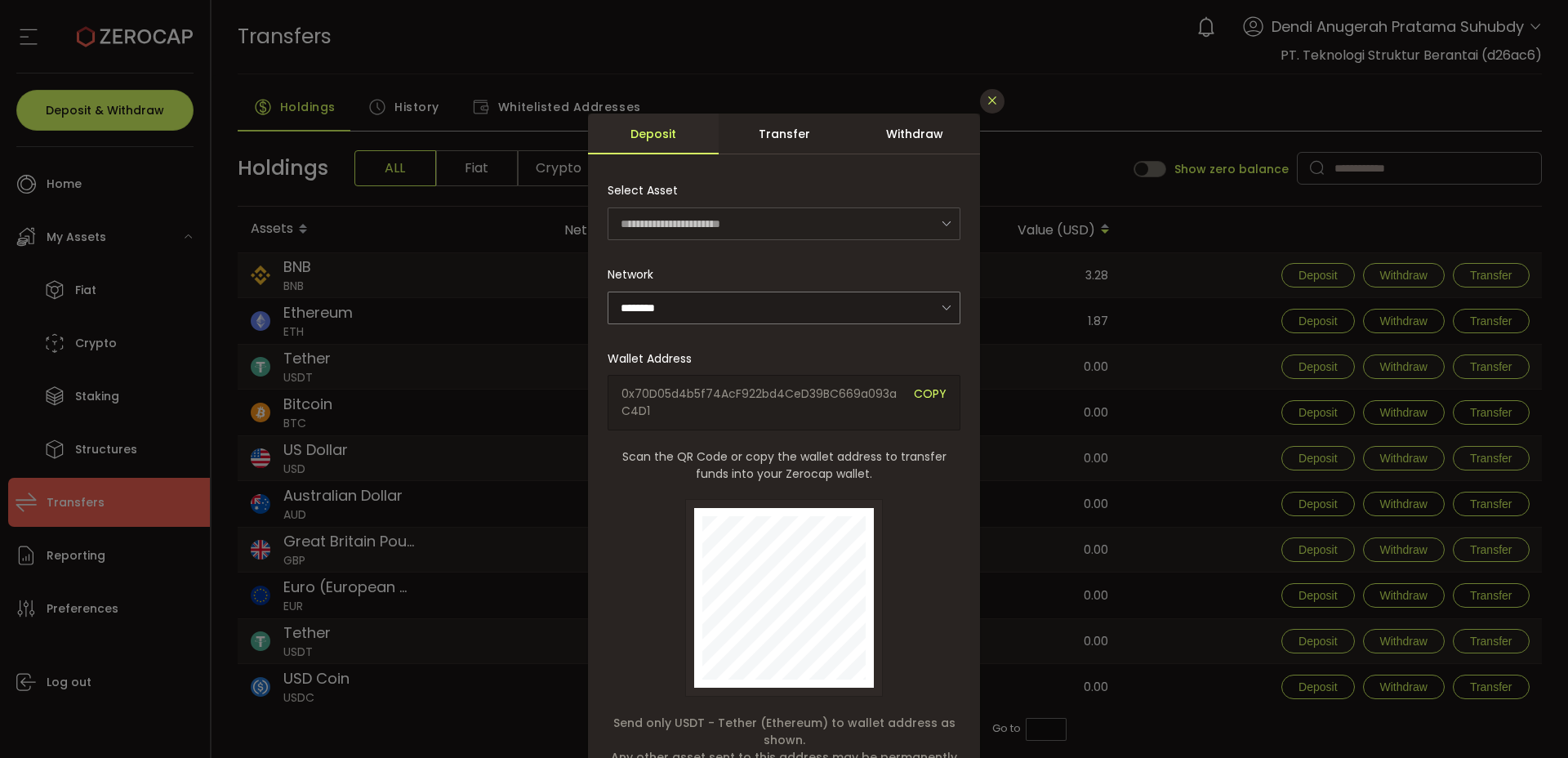 click at bounding box center (992, 101) 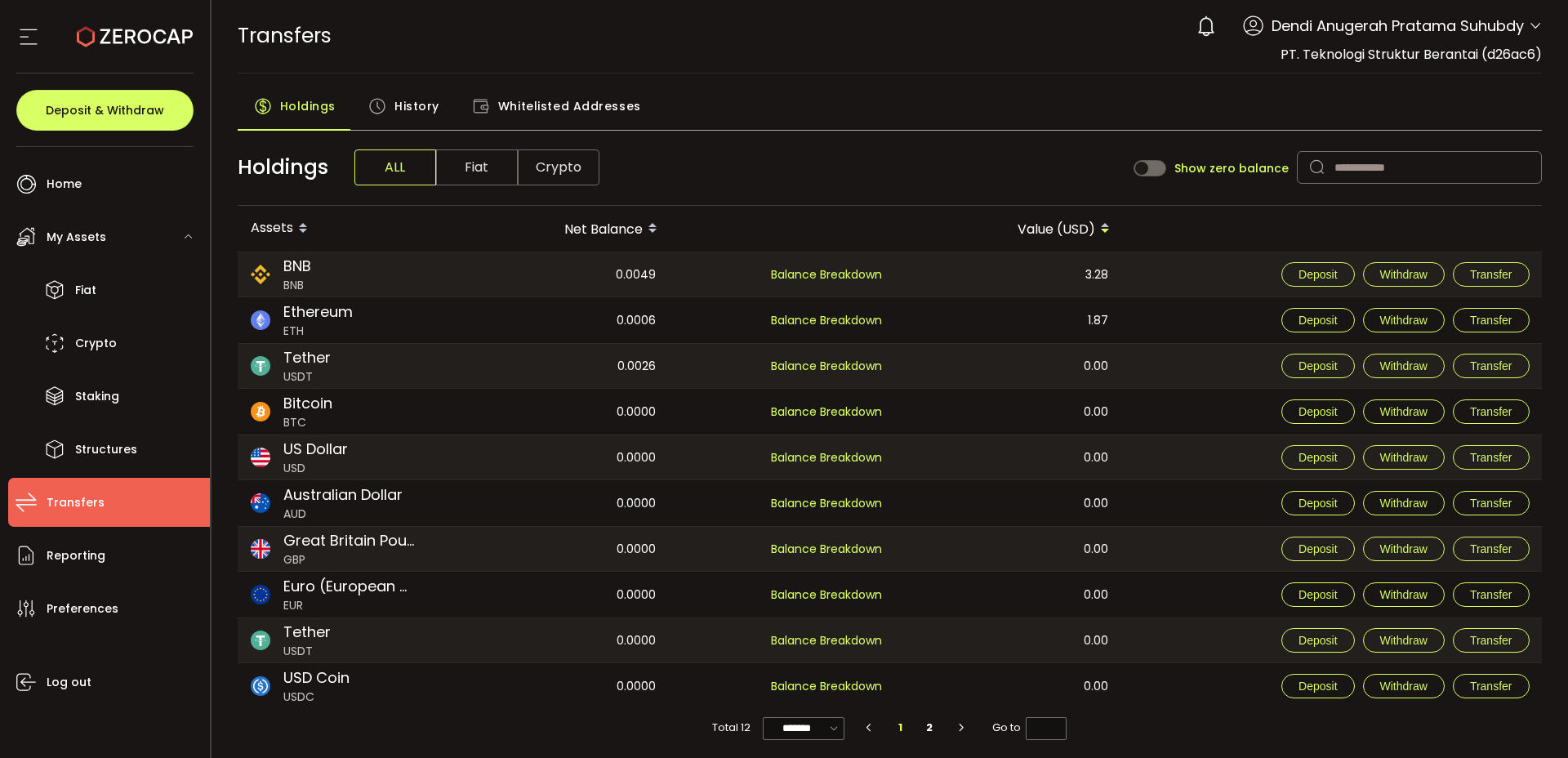 scroll, scrollTop: 0, scrollLeft: 0, axis: both 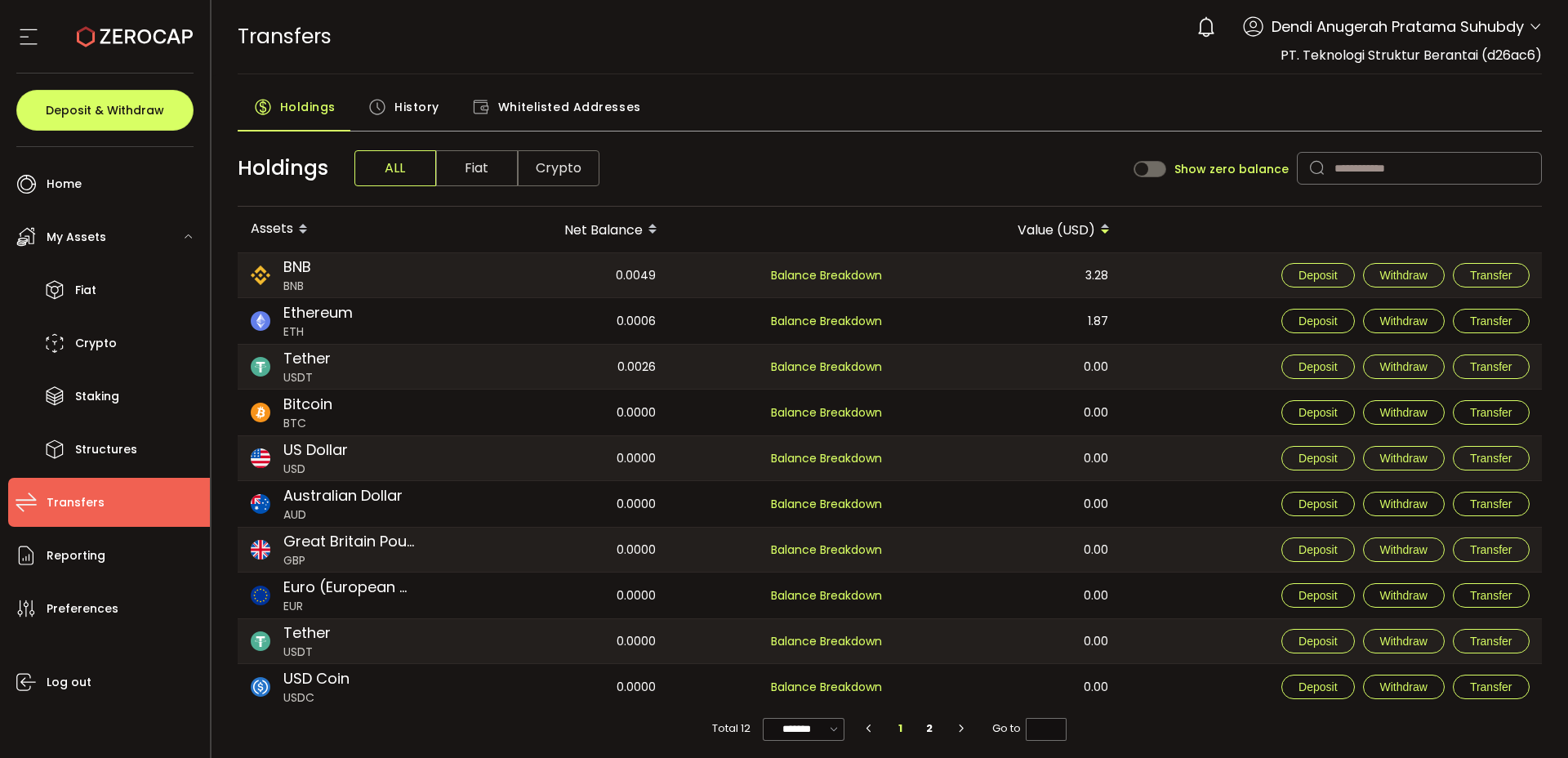 click on "History" at bounding box center [416, 107] 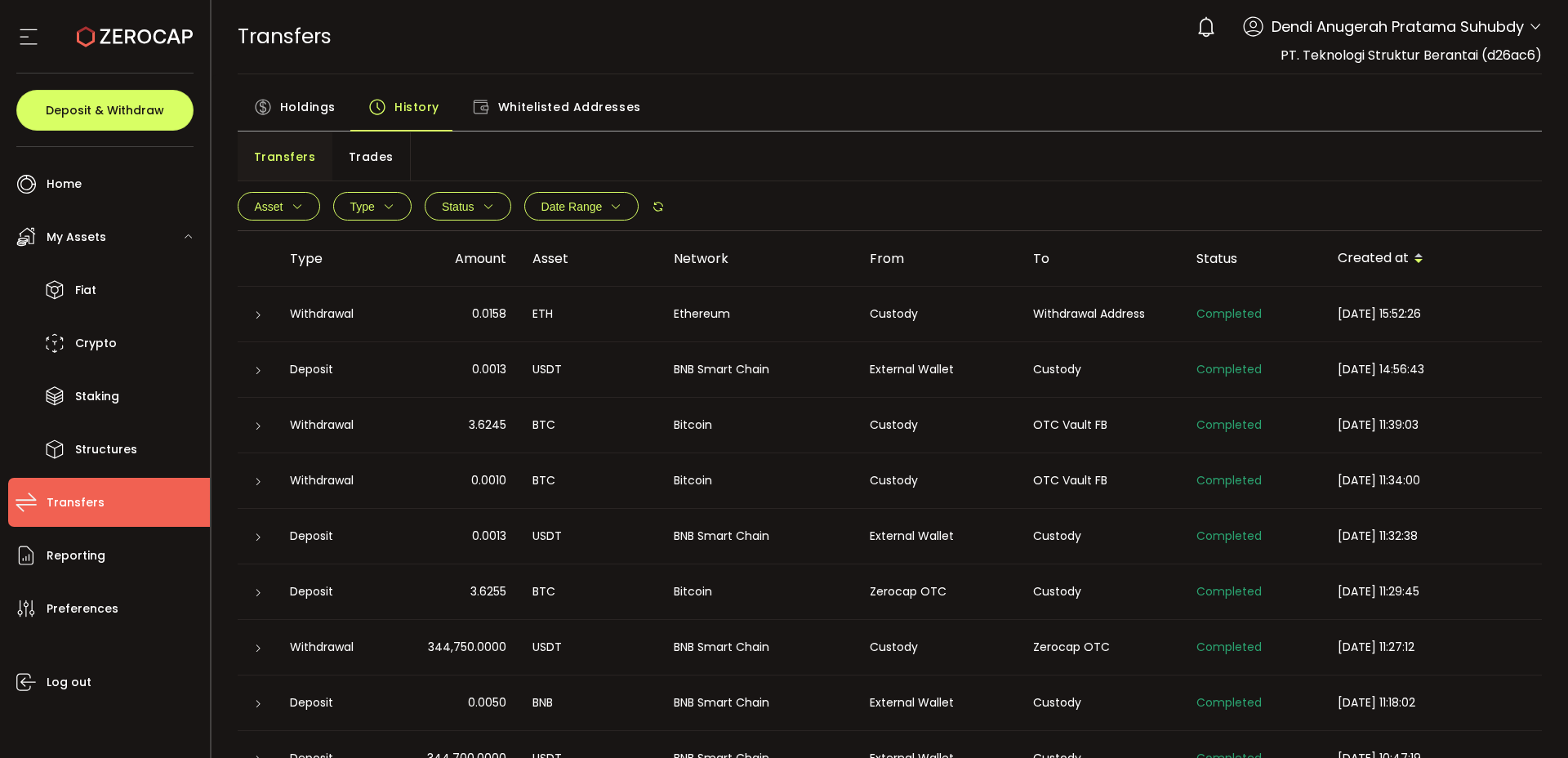 scroll, scrollTop: 113, scrollLeft: 0, axis: vertical 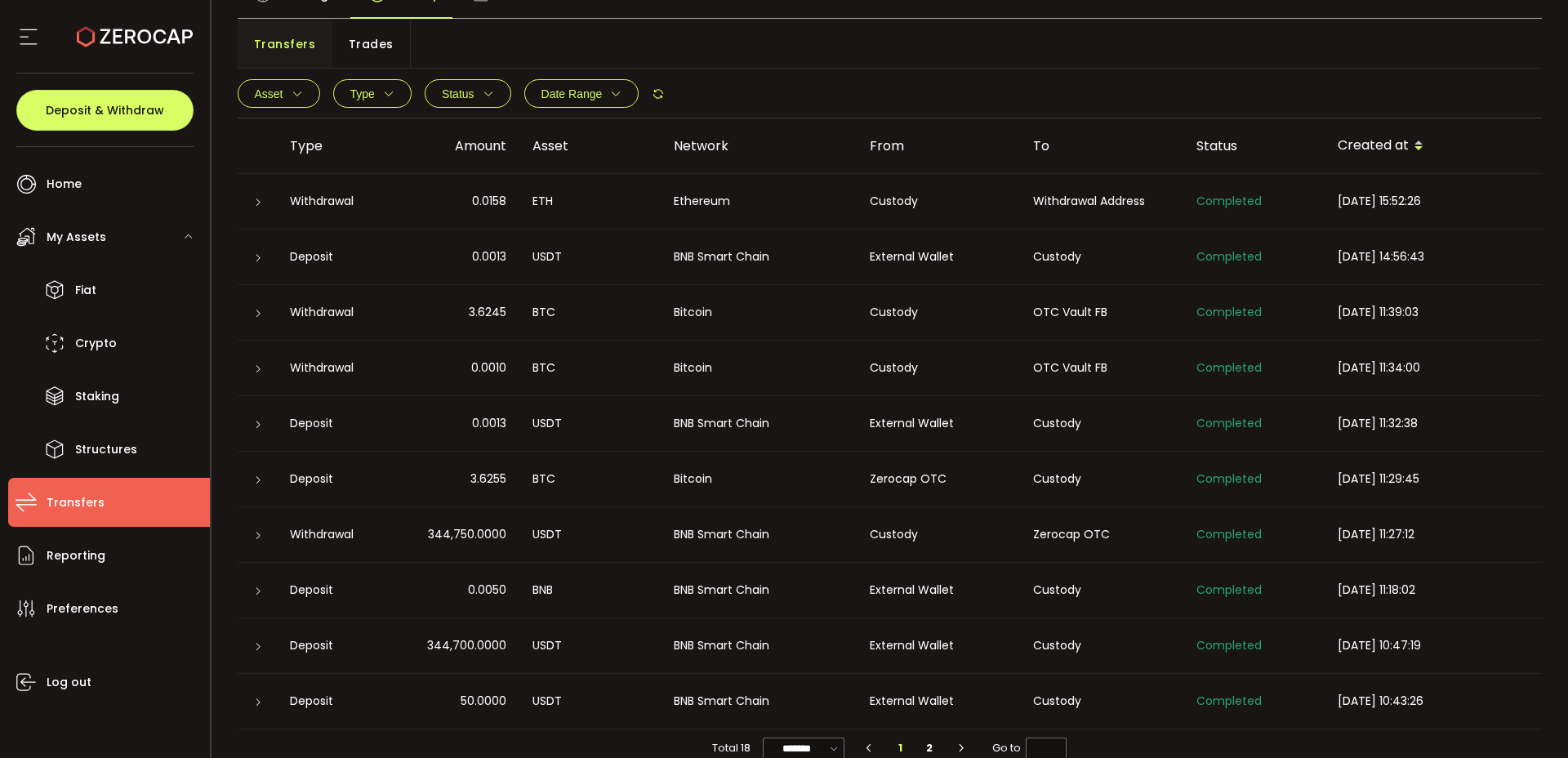 drag, startPoint x: 423, startPoint y: 535, endPoint x: 508, endPoint y: 536, distance: 85.00588 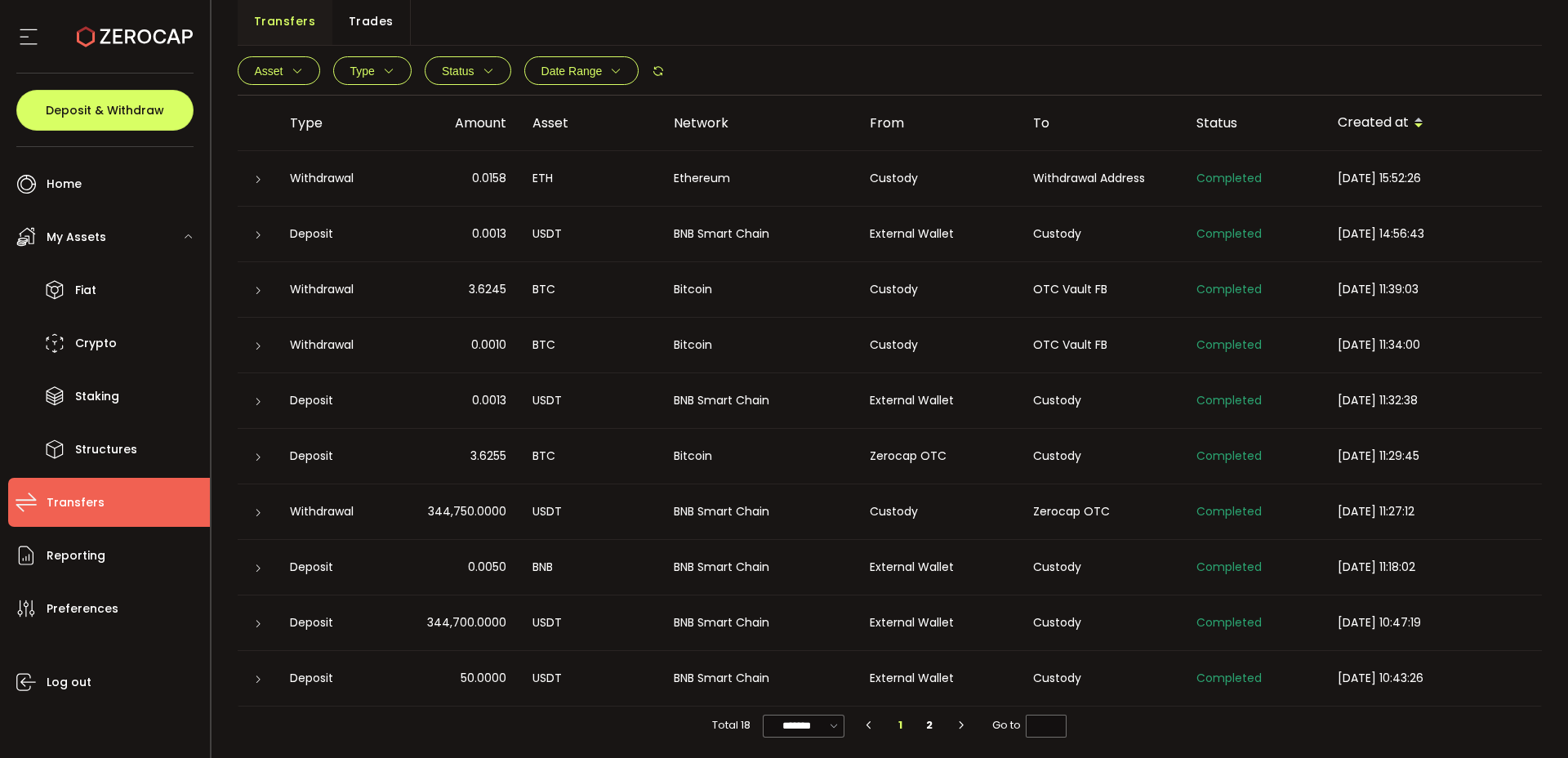 scroll, scrollTop: 139, scrollLeft: 0, axis: vertical 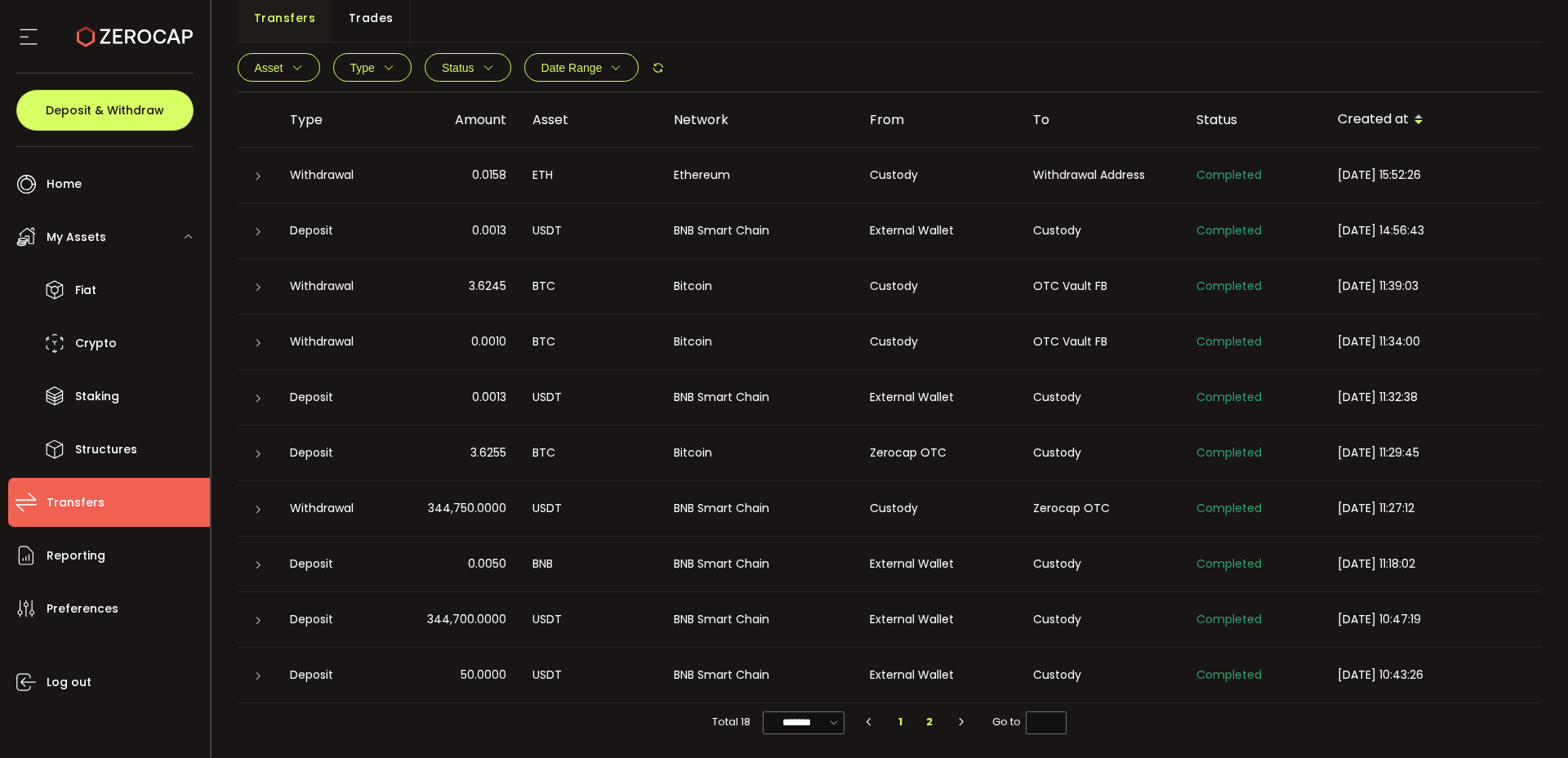 click on "2" at bounding box center (929, 722) 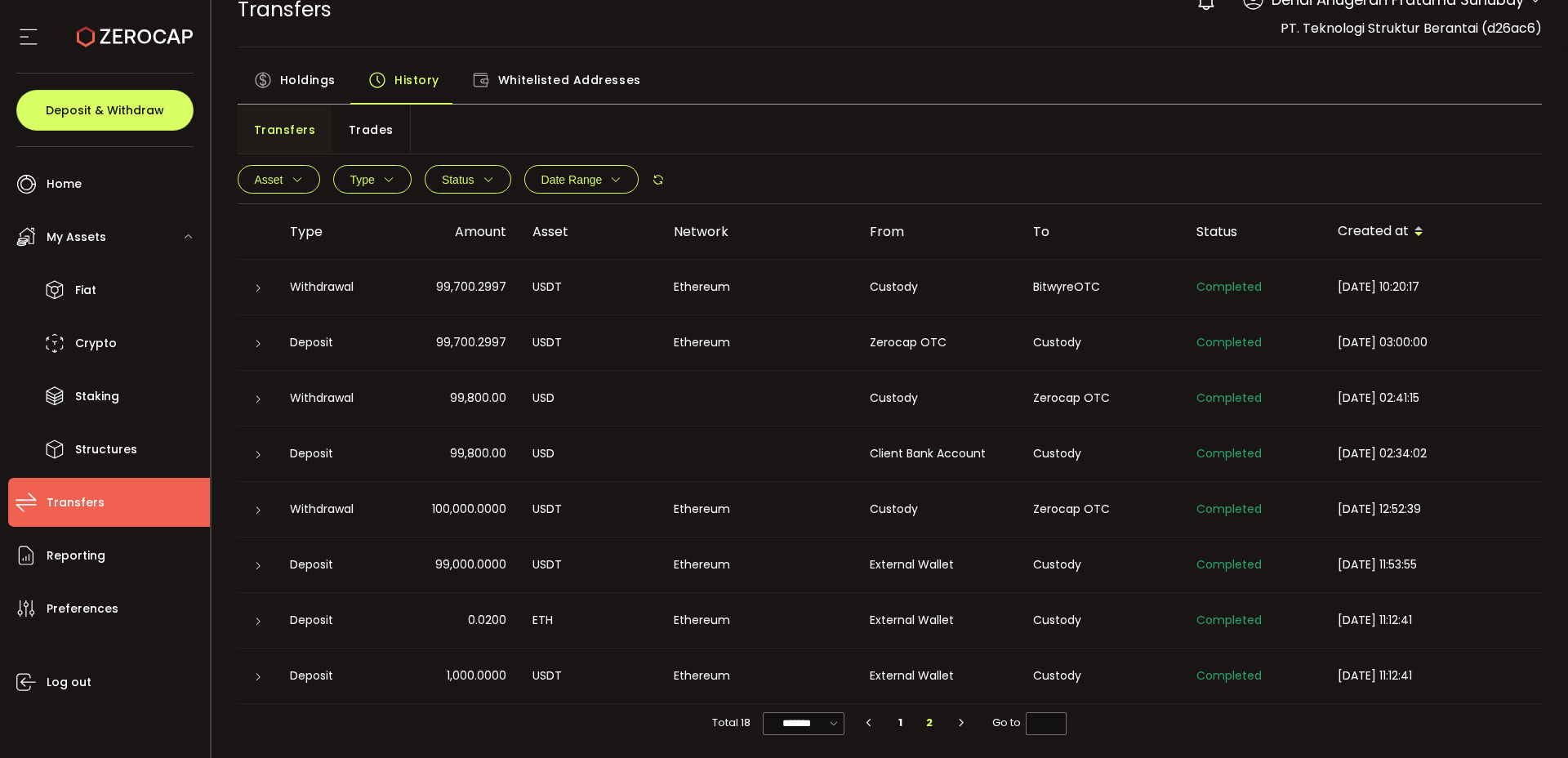 scroll, scrollTop: 28, scrollLeft: 0, axis: vertical 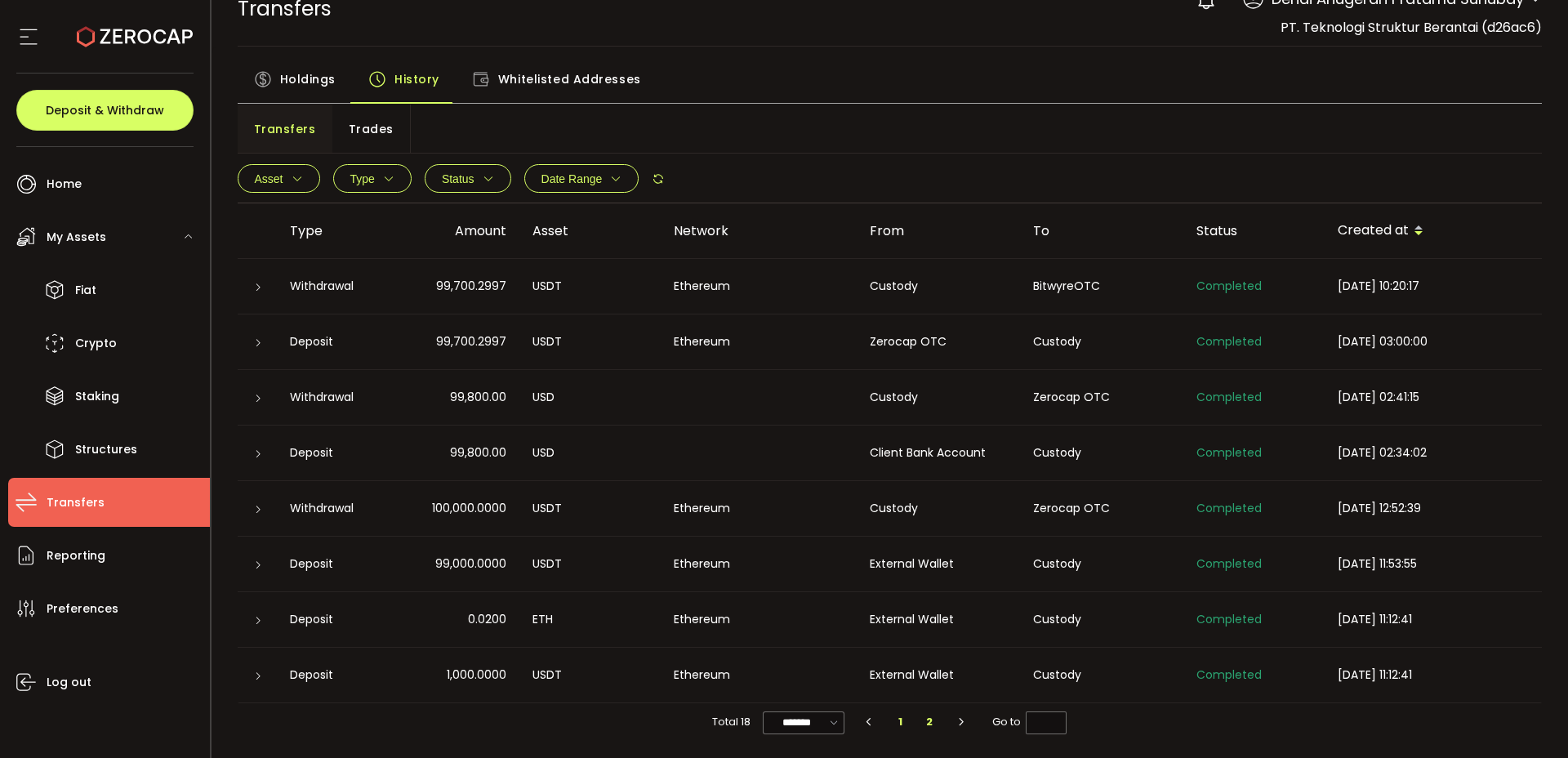 click on "1" at bounding box center [901, 722] 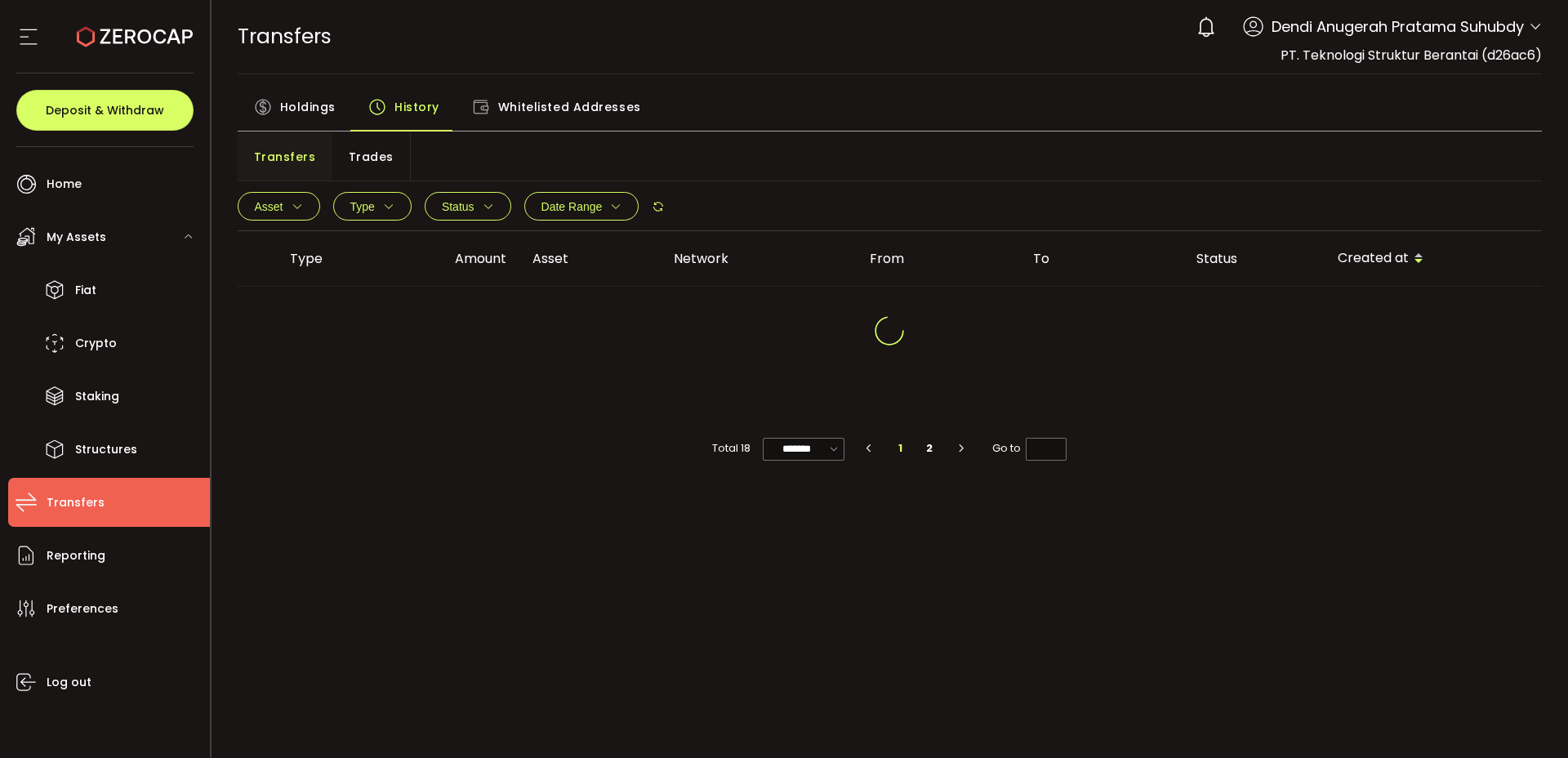 scroll, scrollTop: 0, scrollLeft: 0, axis: both 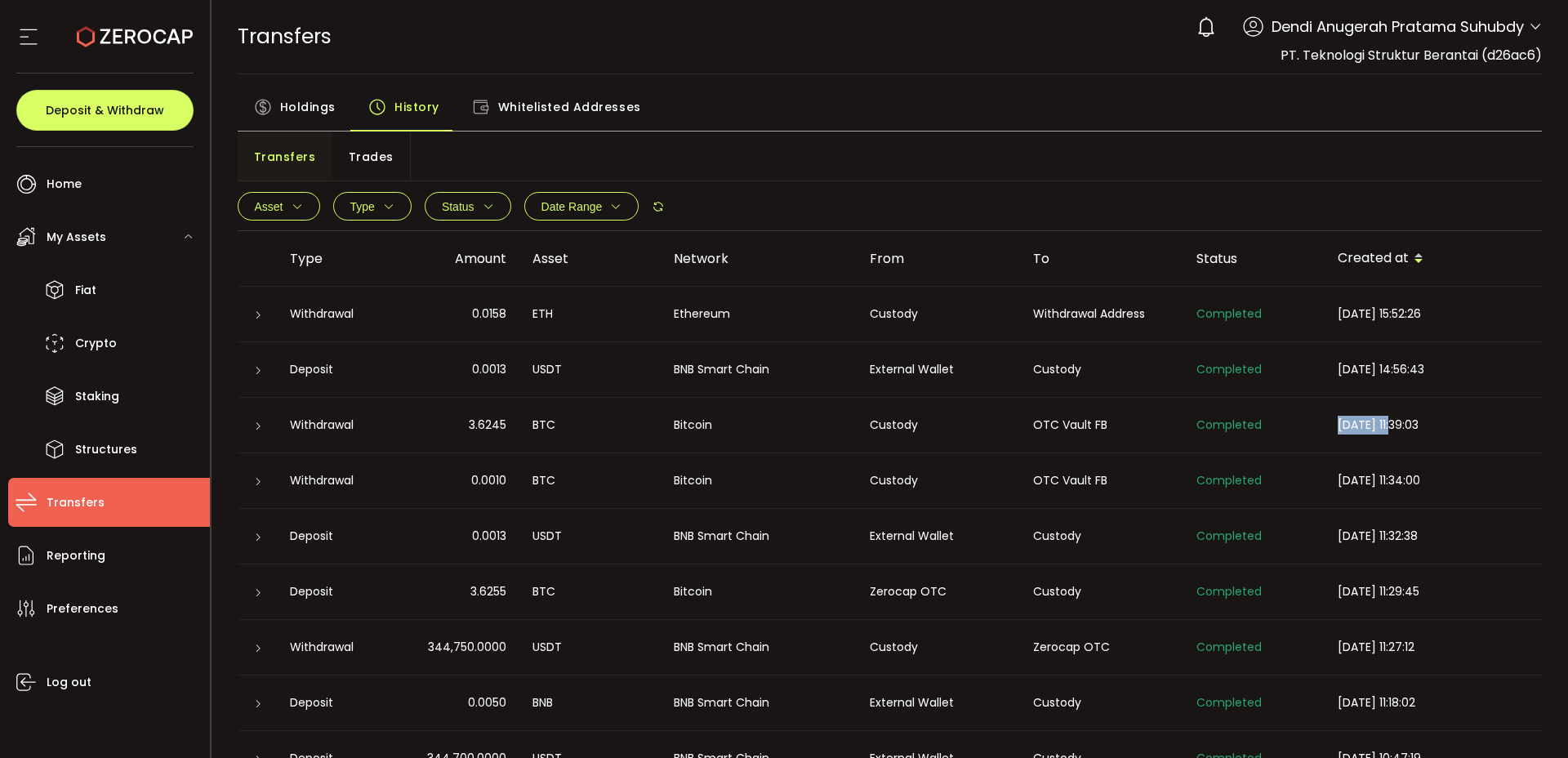 drag, startPoint x: 1339, startPoint y: 427, endPoint x: 1397, endPoint y: 429, distance: 58.03447 